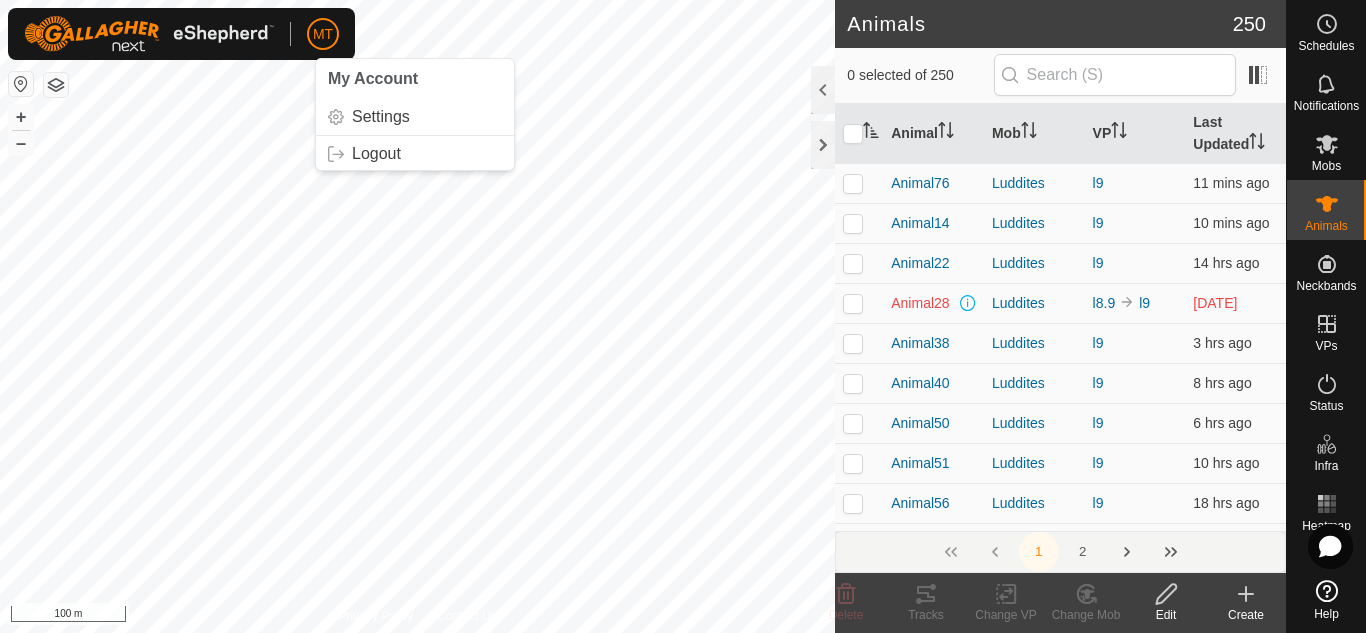 scroll, scrollTop: 0, scrollLeft: 0, axis: both 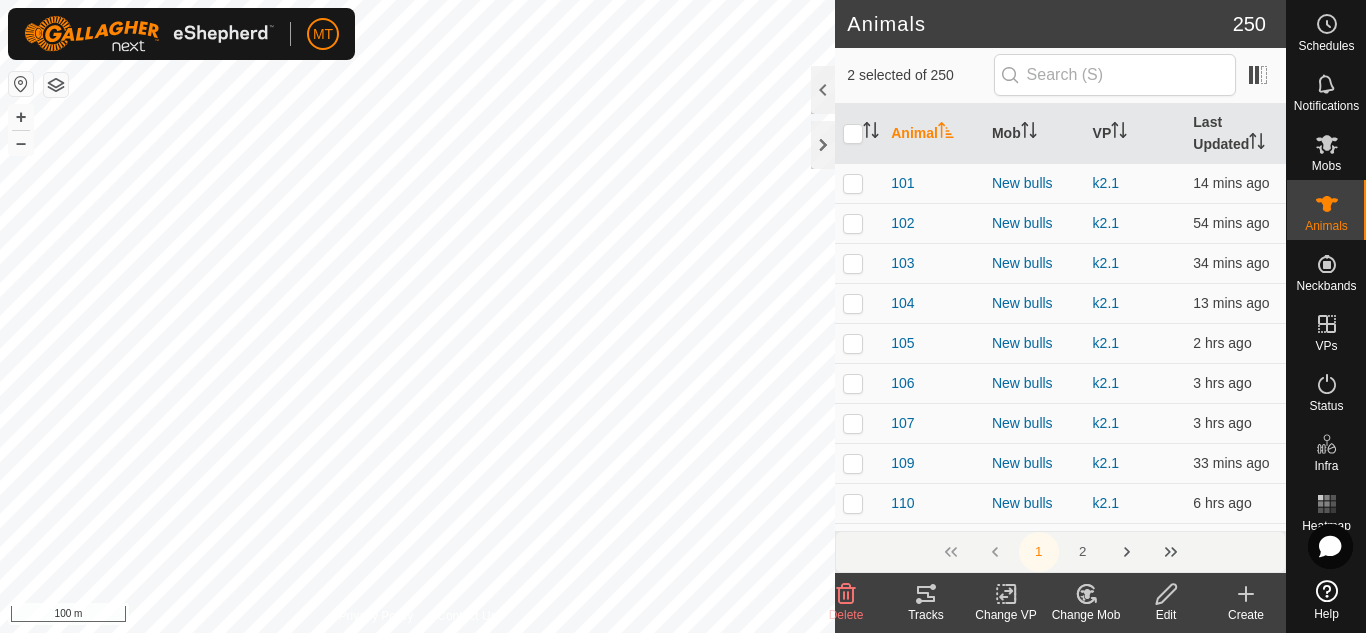 checkbox on "true" 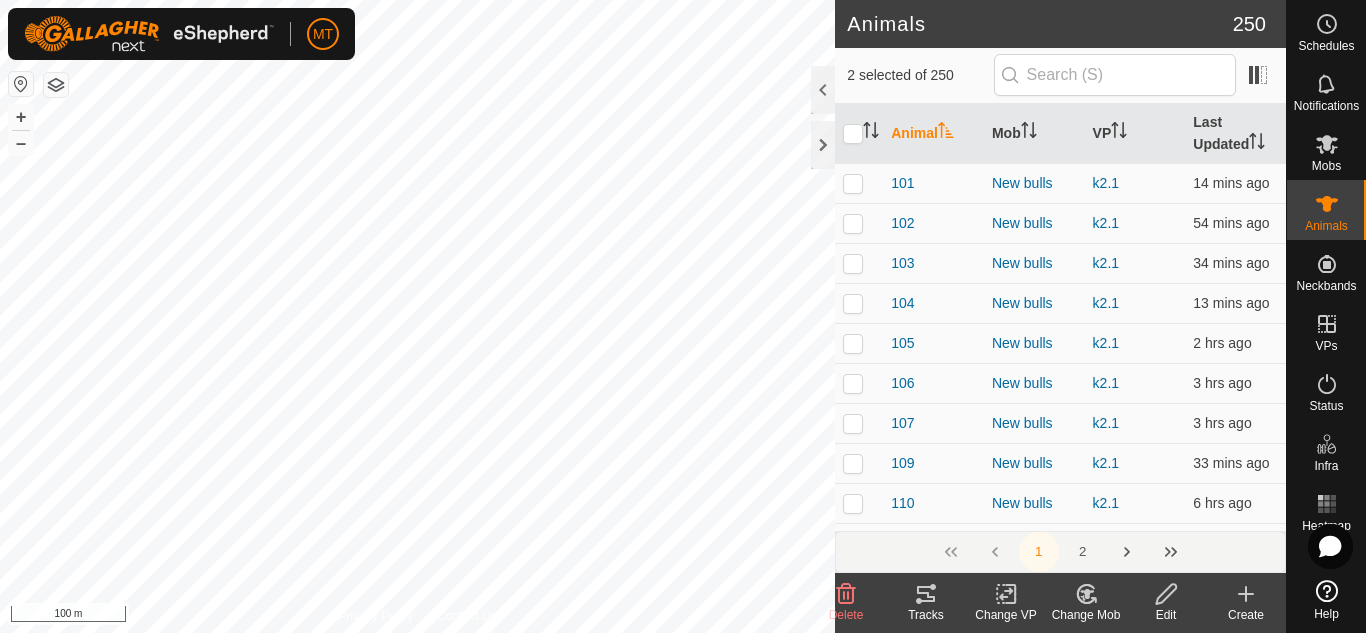 checkbox on "true" 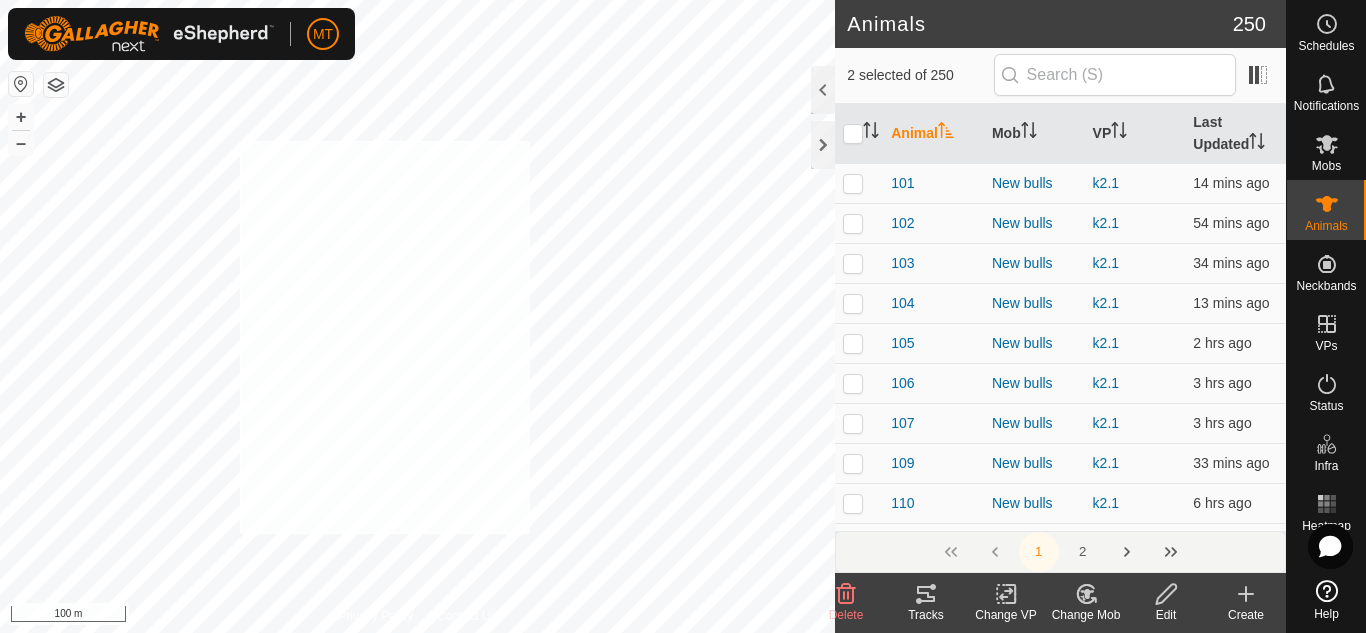 checkbox on "true" 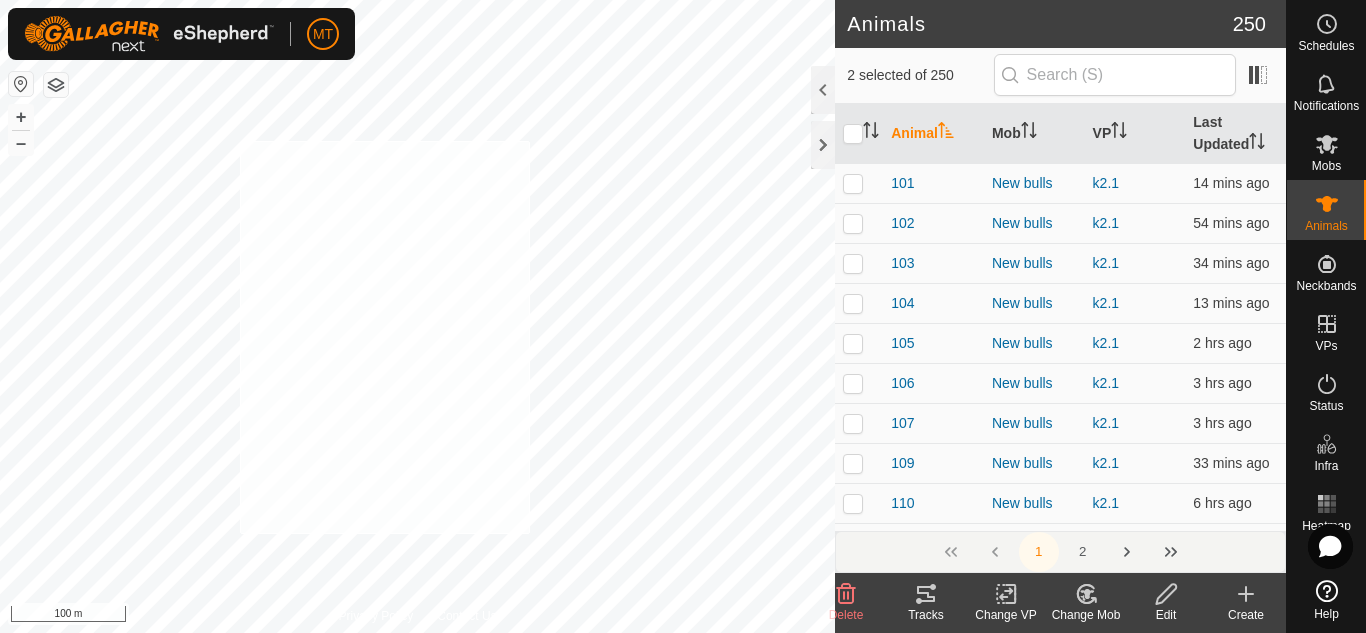 checkbox on "true" 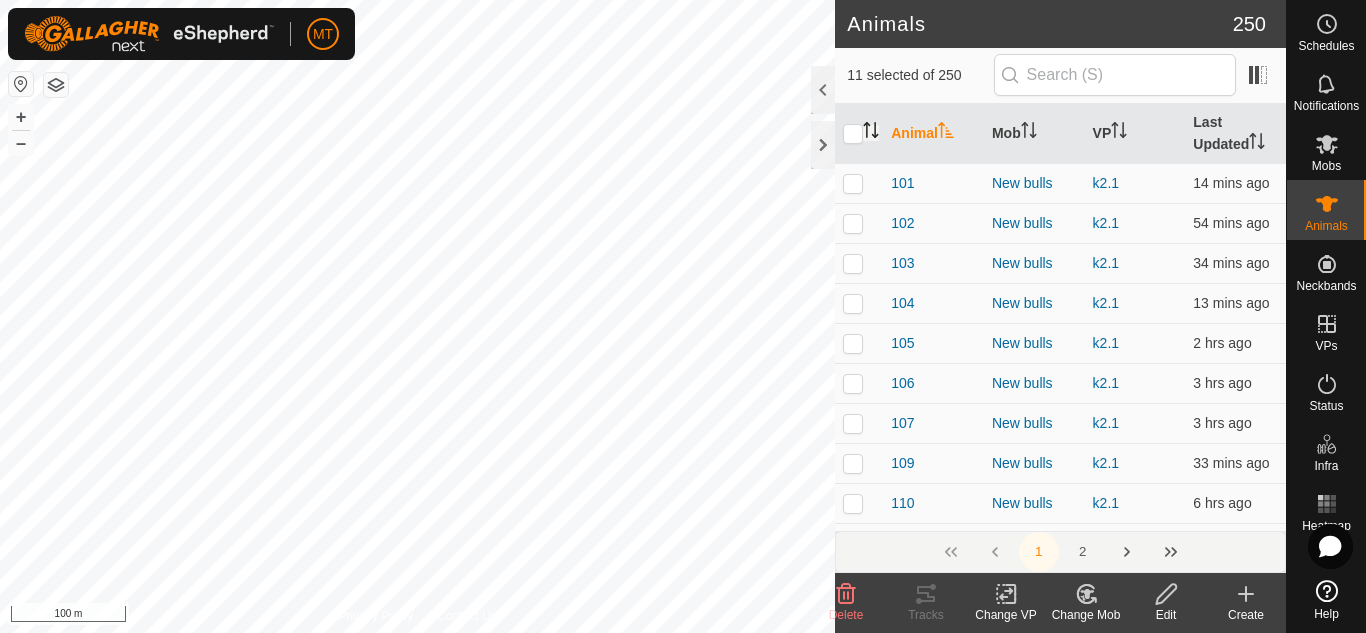 click 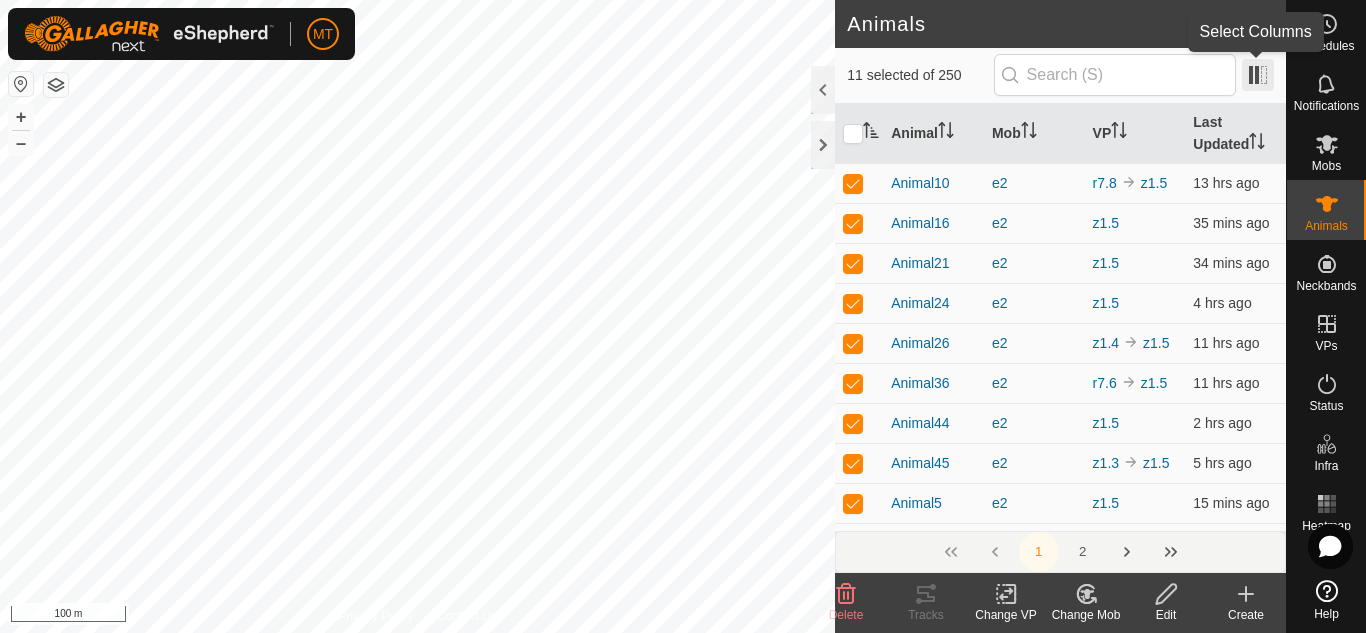 click at bounding box center (1258, 75) 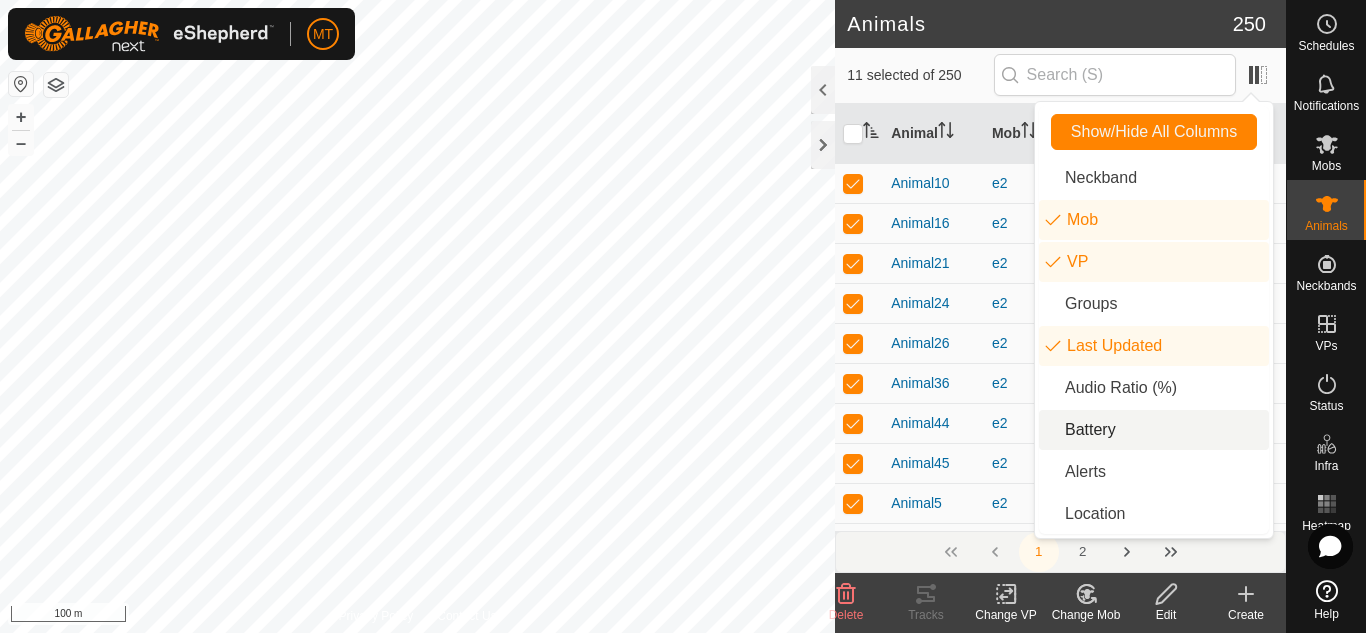 click on "Battery" at bounding box center (1154, 430) 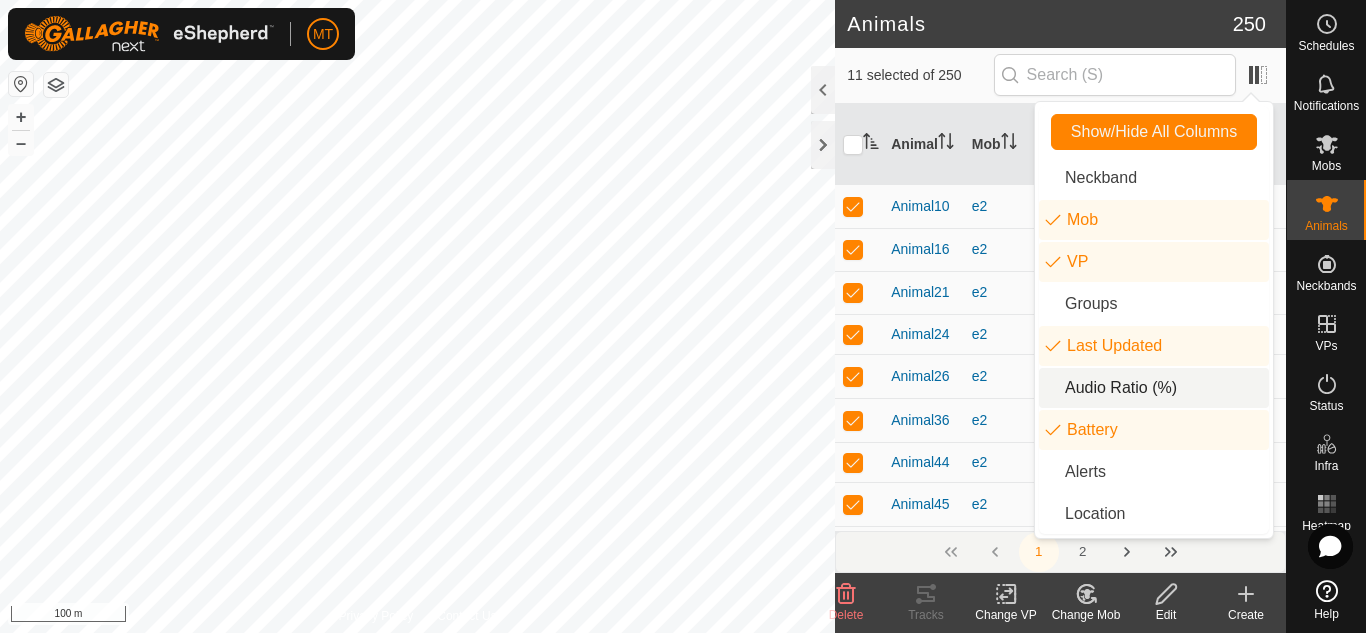 click on "Audio Ratio (%)" at bounding box center (1154, 388) 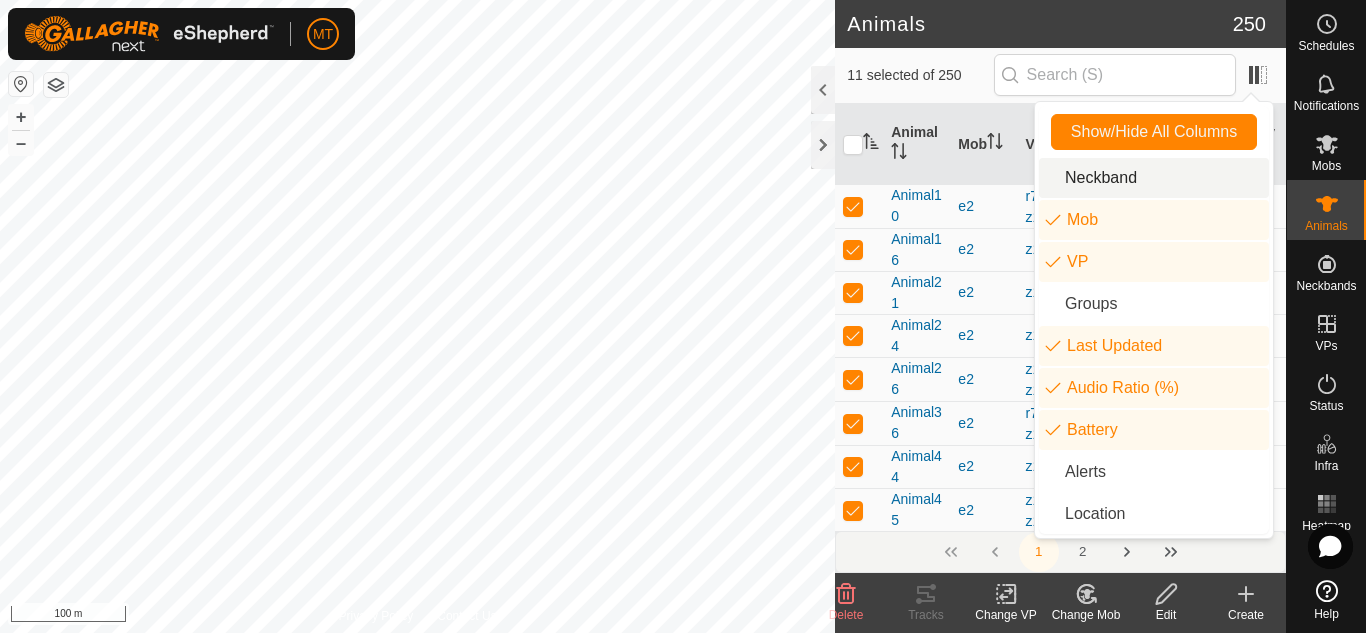 click on "Animals" 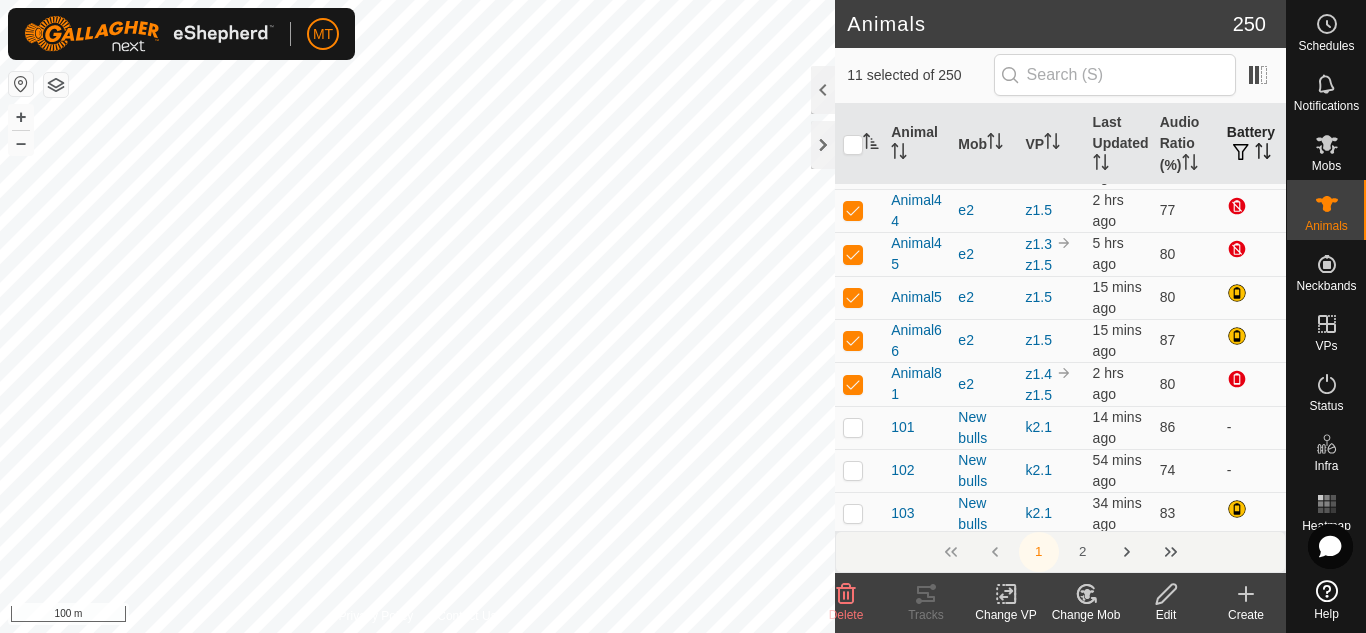scroll, scrollTop: 254, scrollLeft: 0, axis: vertical 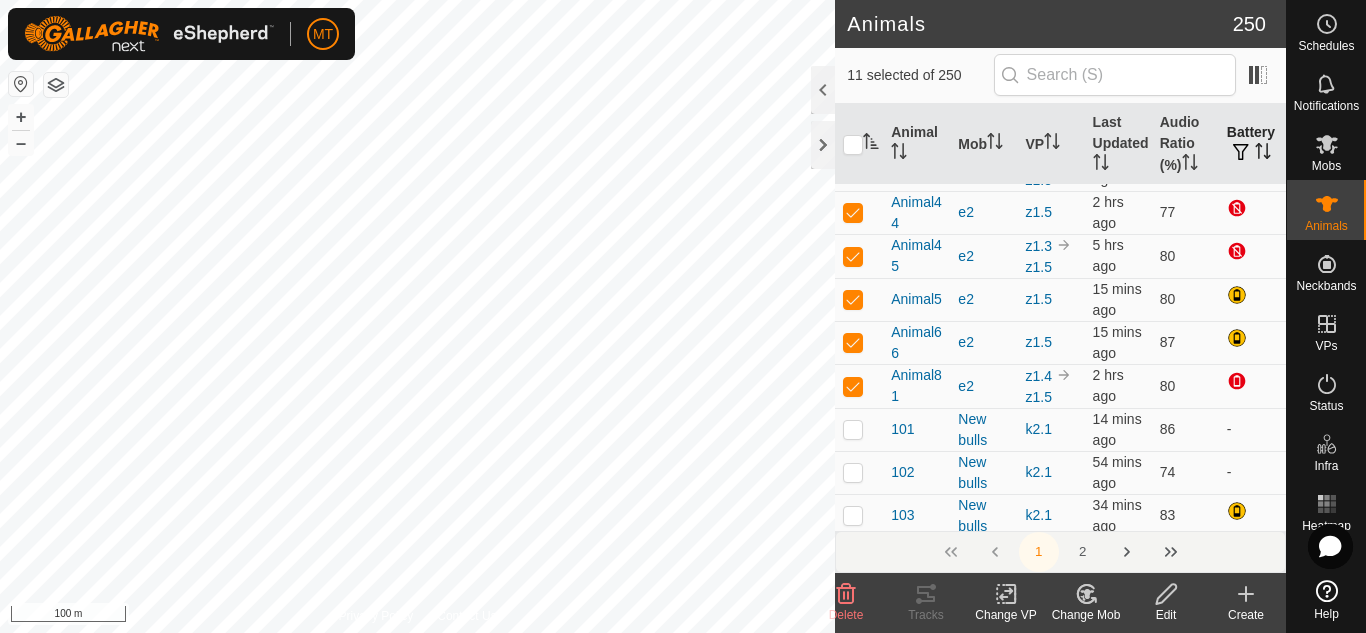 click 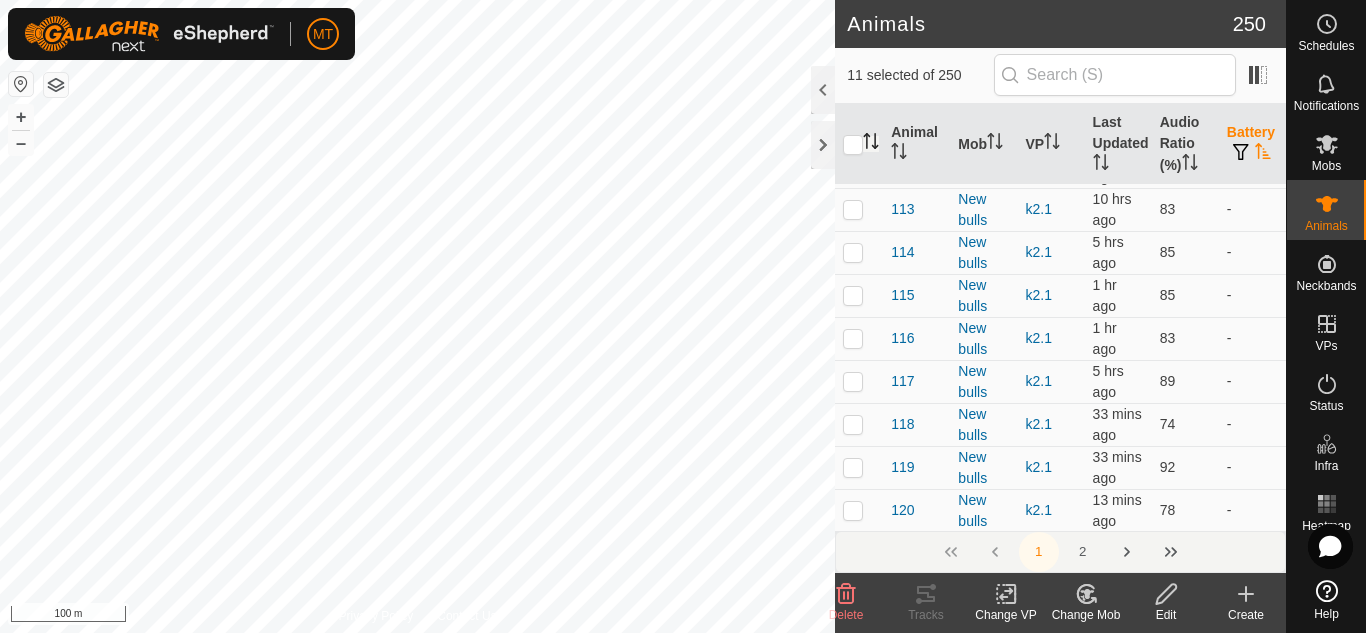 click 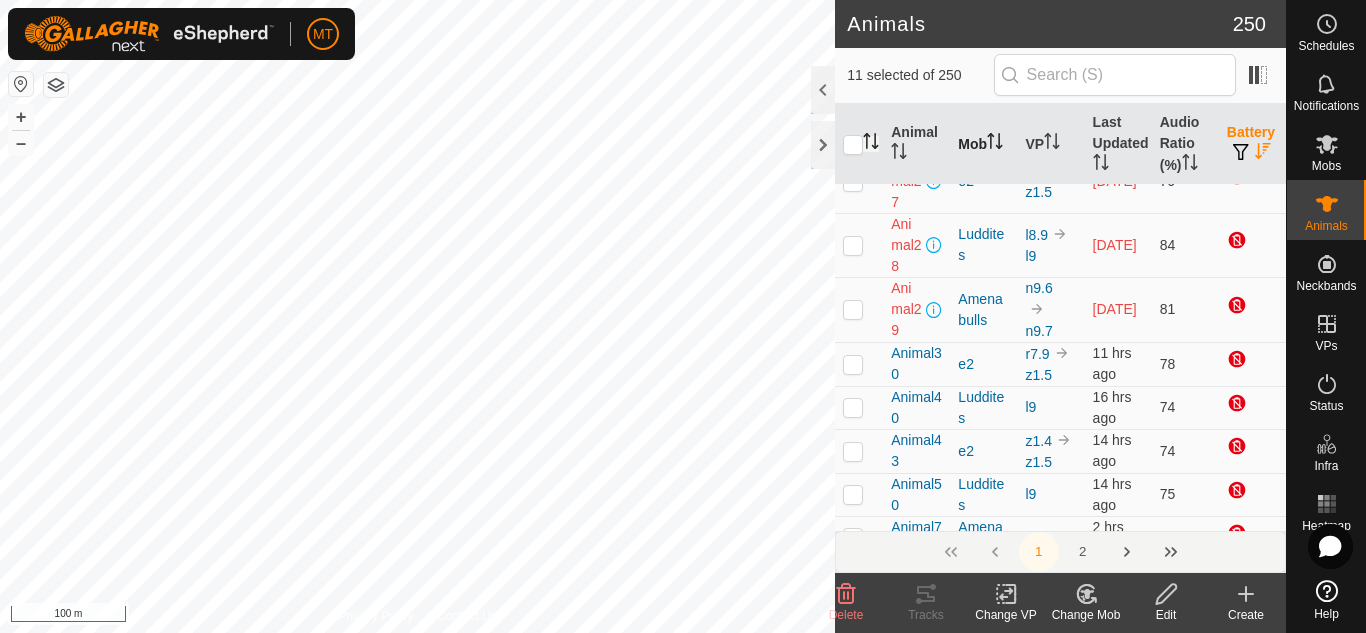 scroll, scrollTop: 0, scrollLeft: 0, axis: both 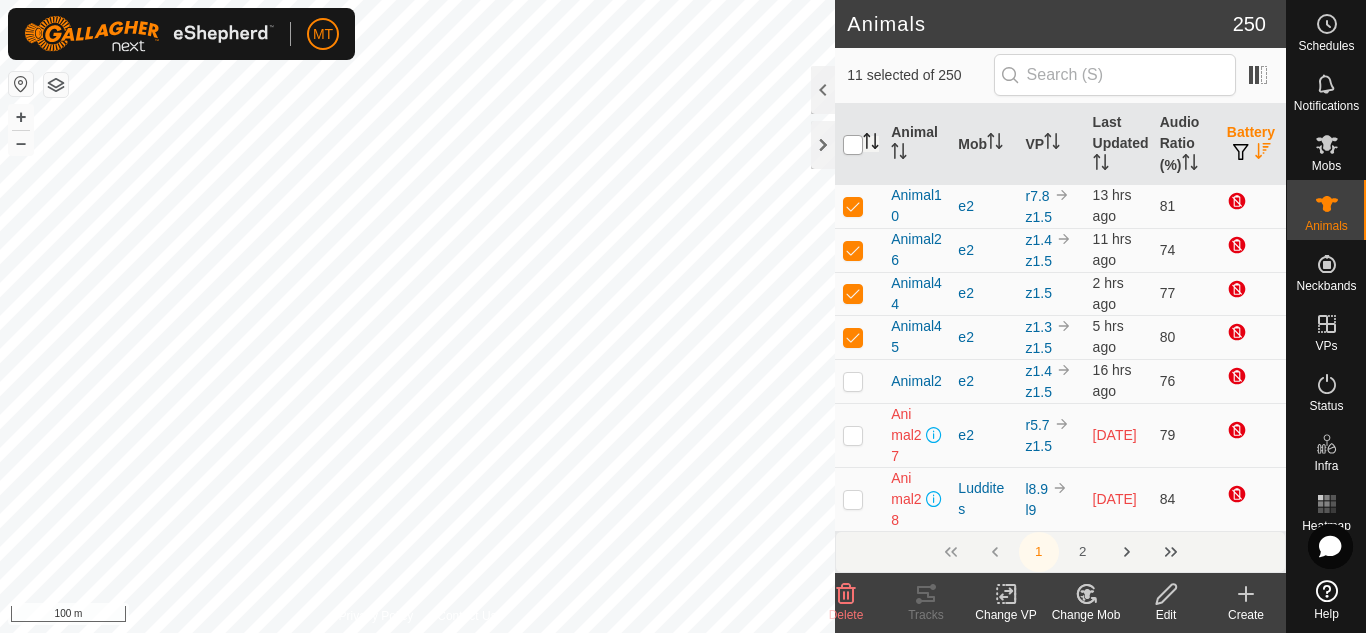 click at bounding box center (853, 145) 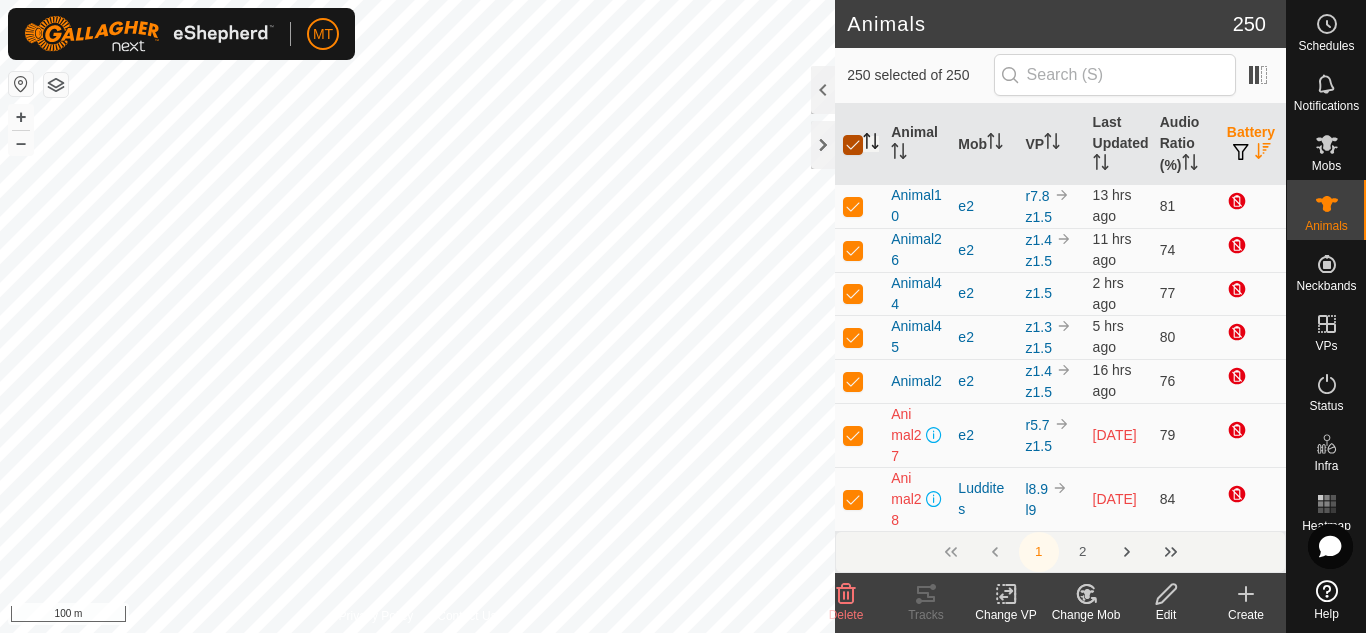 checkbox on "true" 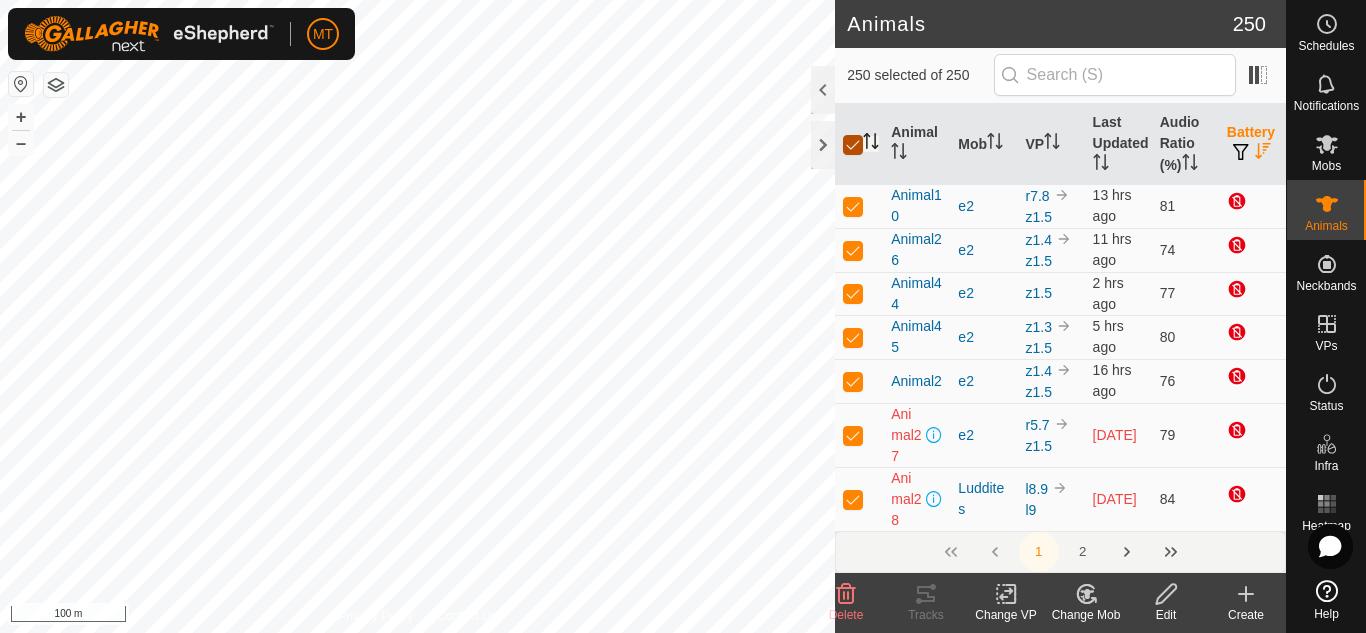 checkbox on "true" 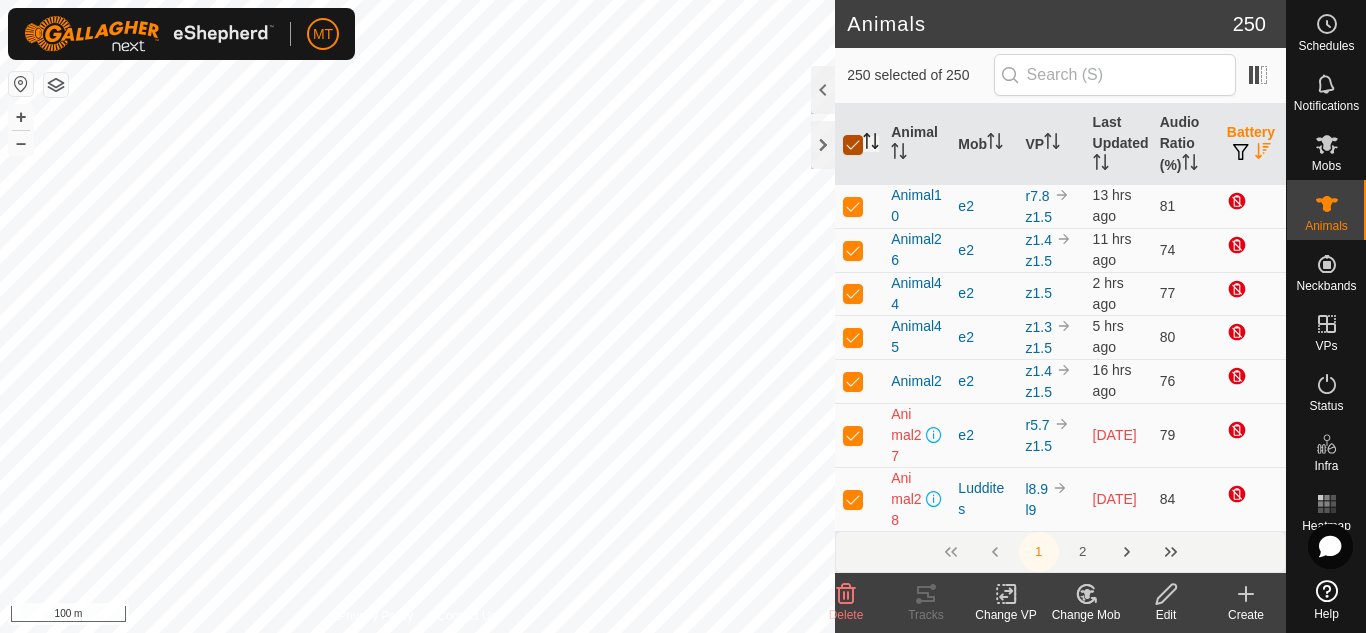 checkbox on "true" 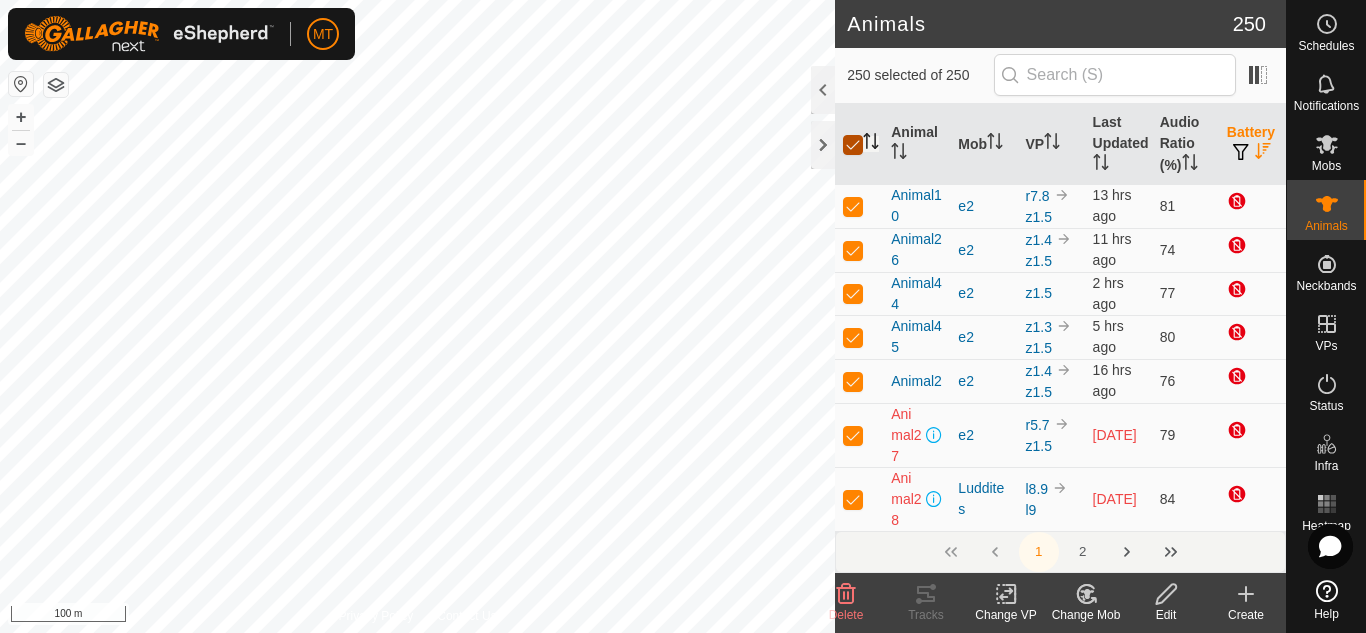 checkbox on "true" 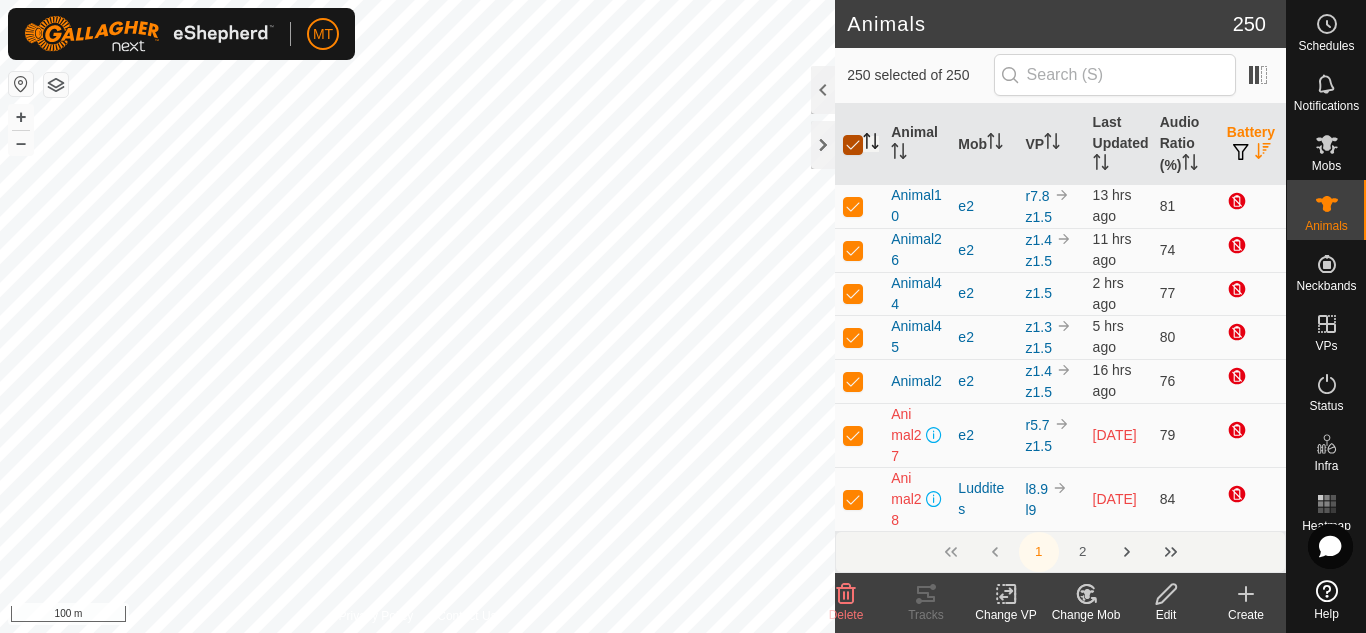 checkbox on "true" 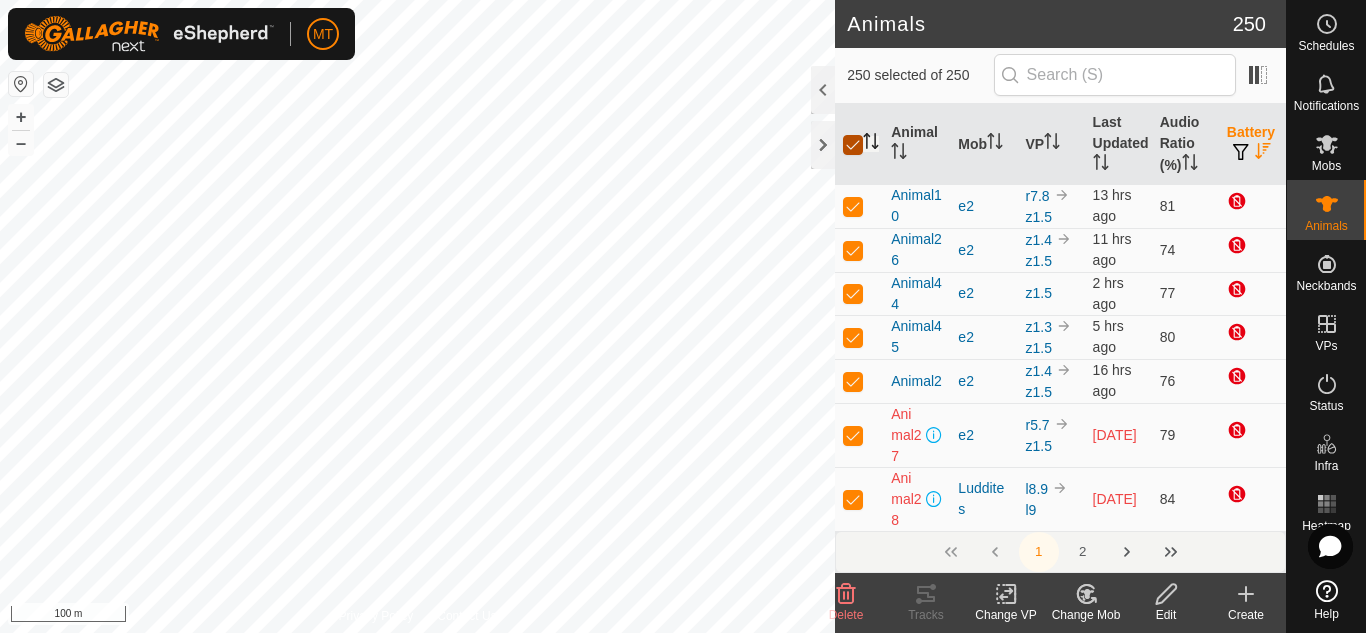 checkbox on "true" 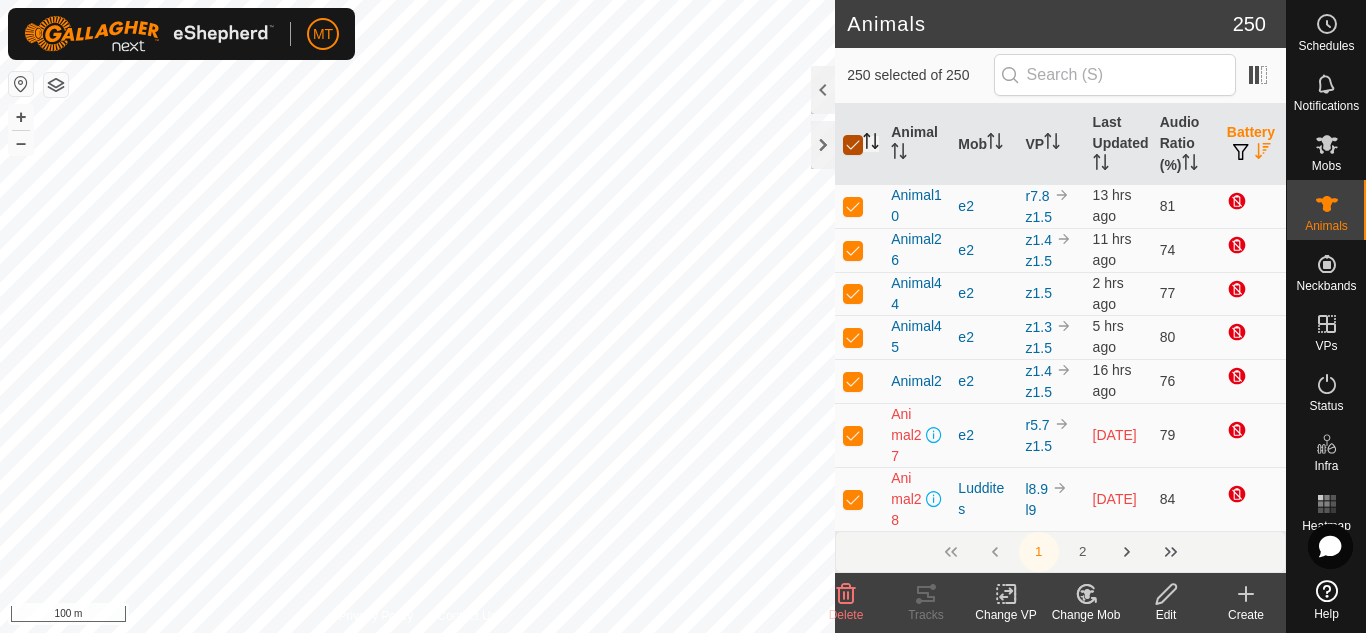 checkbox on "true" 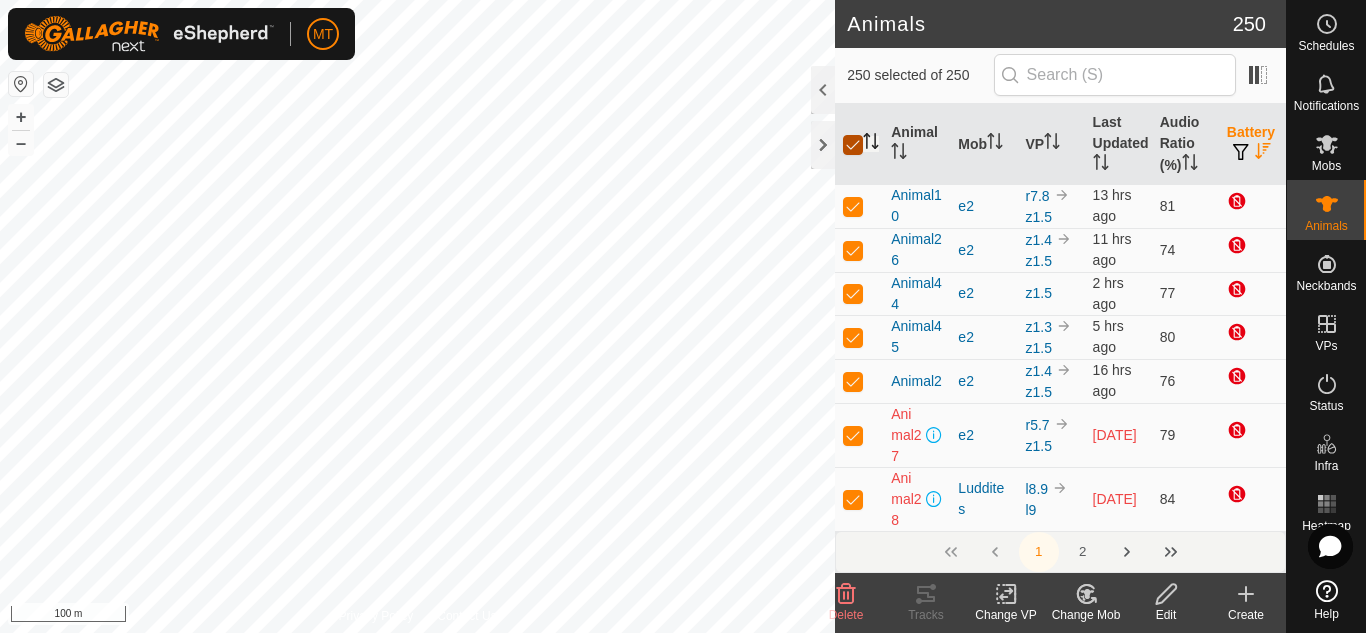 checkbox on "true" 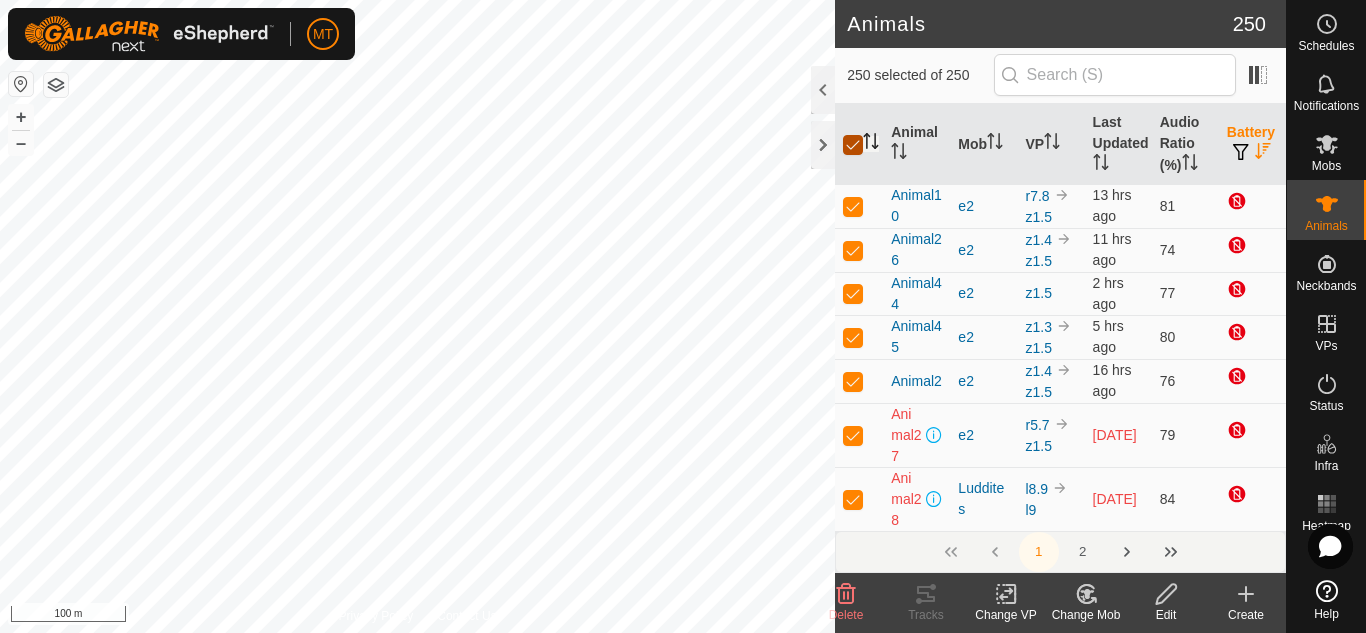 checkbox on "true" 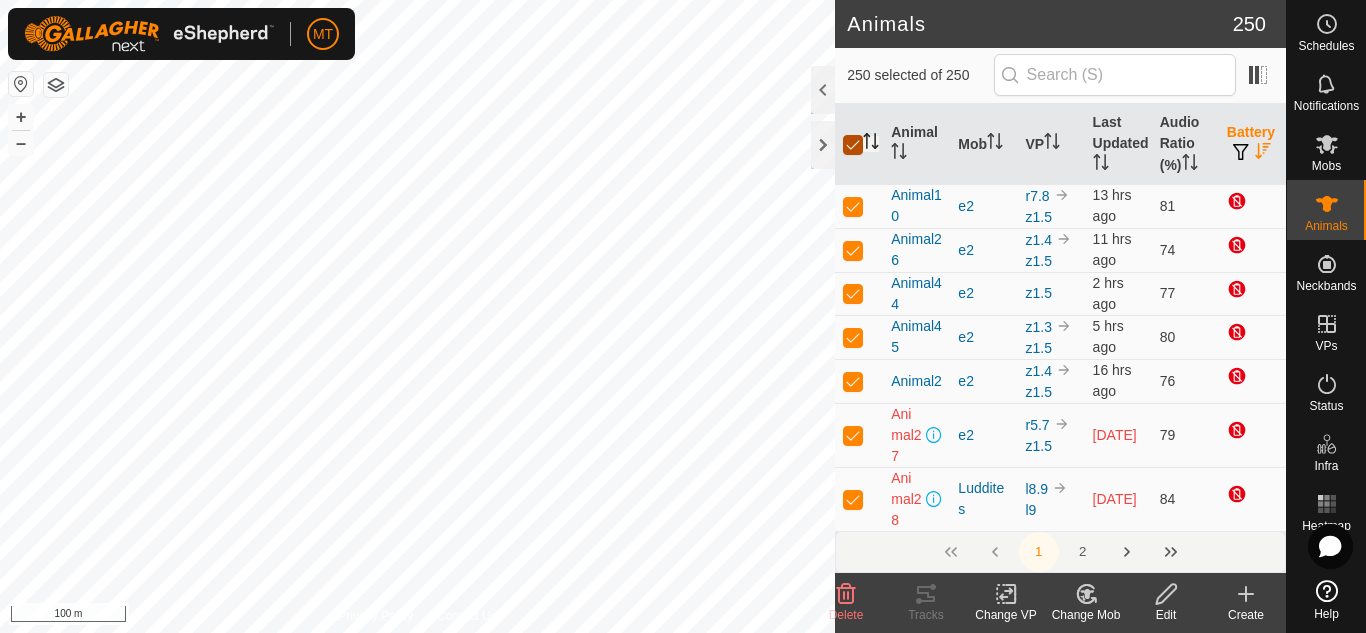 checkbox on "true" 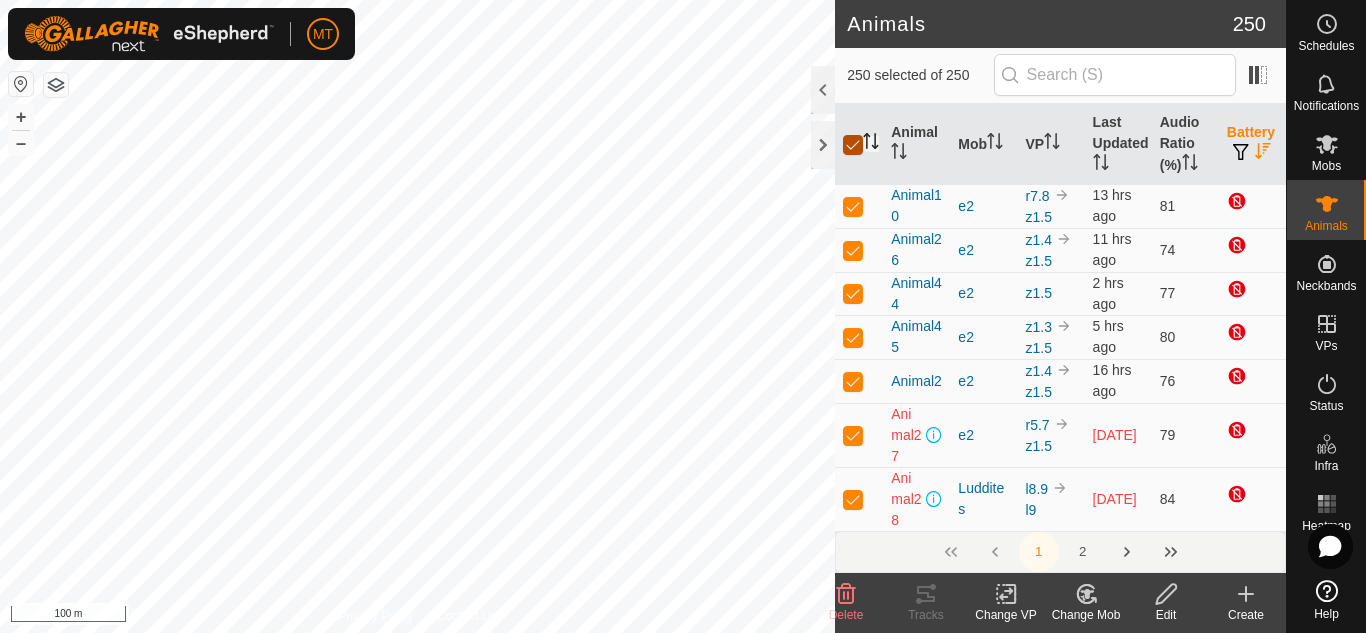checkbox on "true" 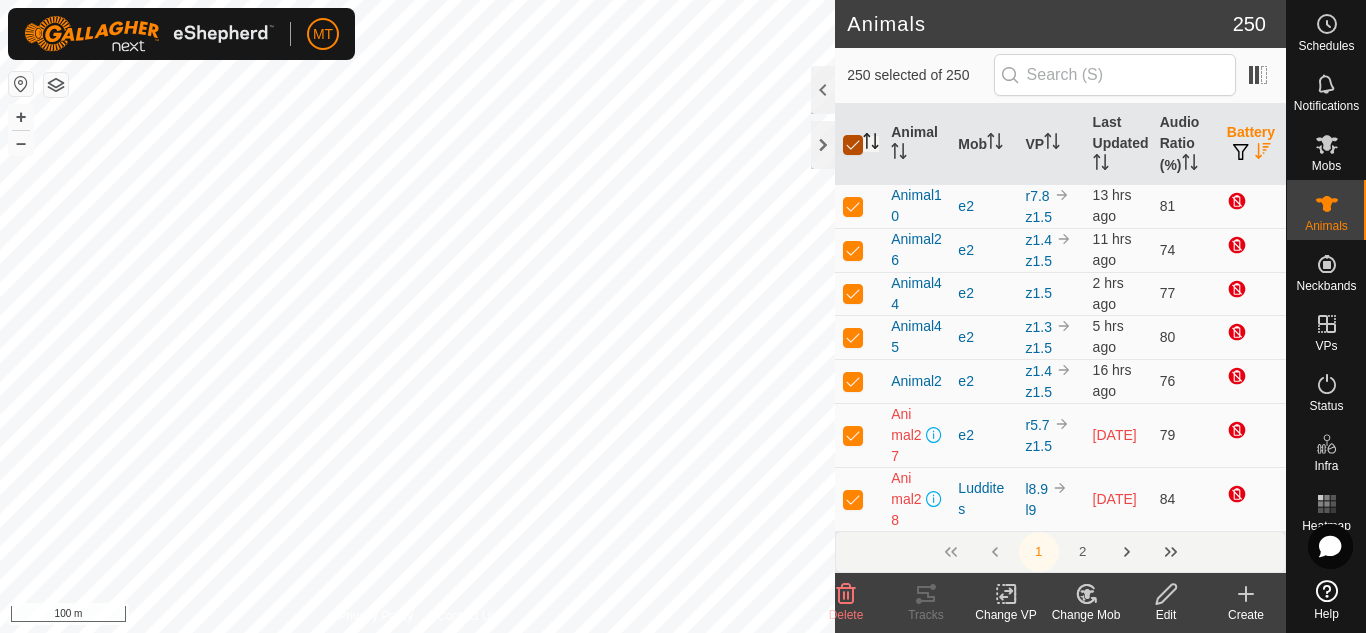 checkbox on "true" 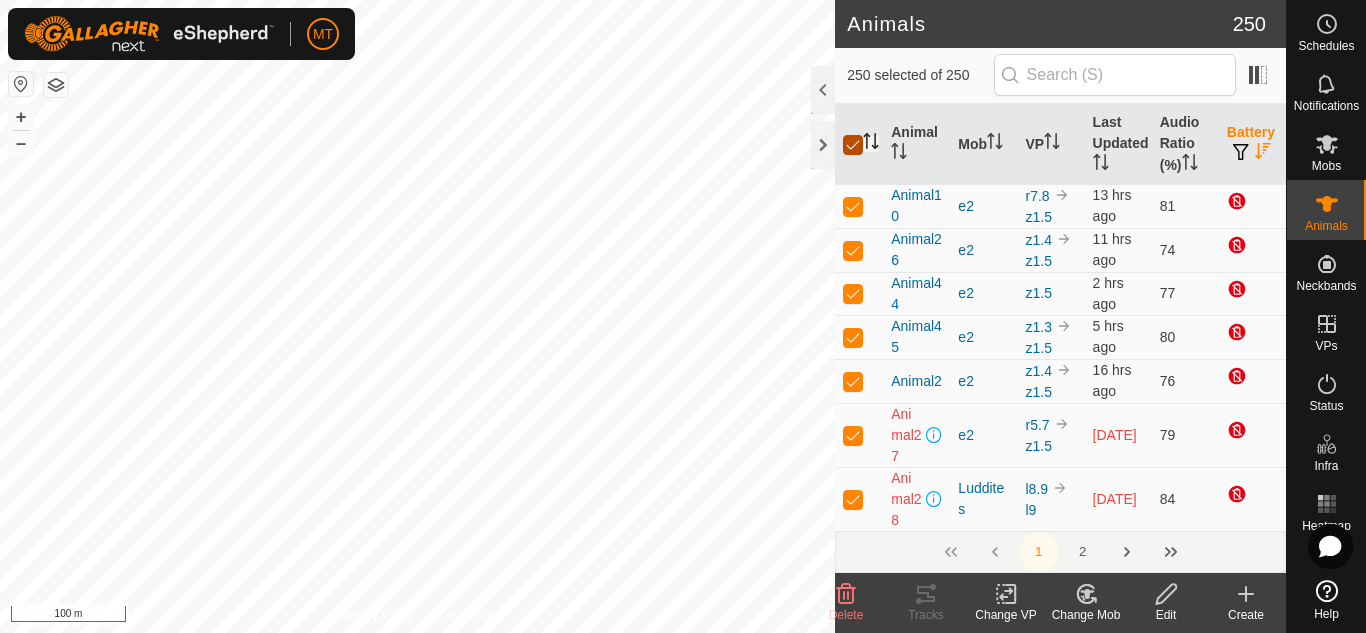 checkbox on "true" 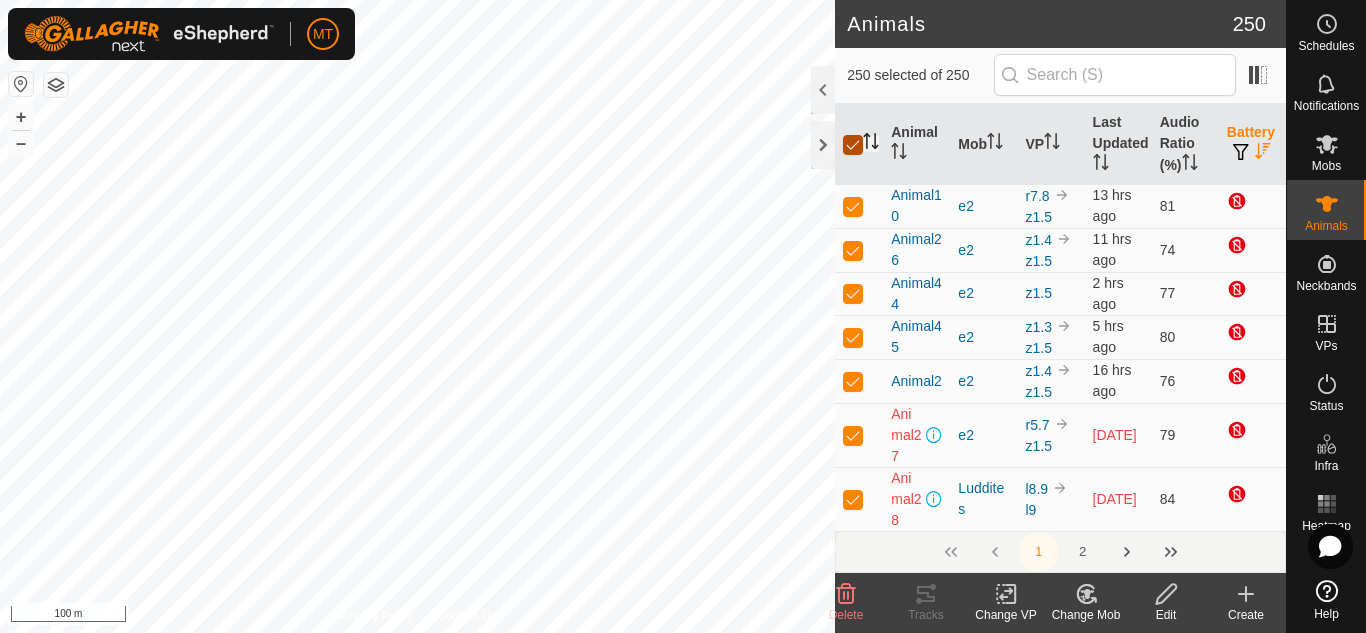 checkbox on "true" 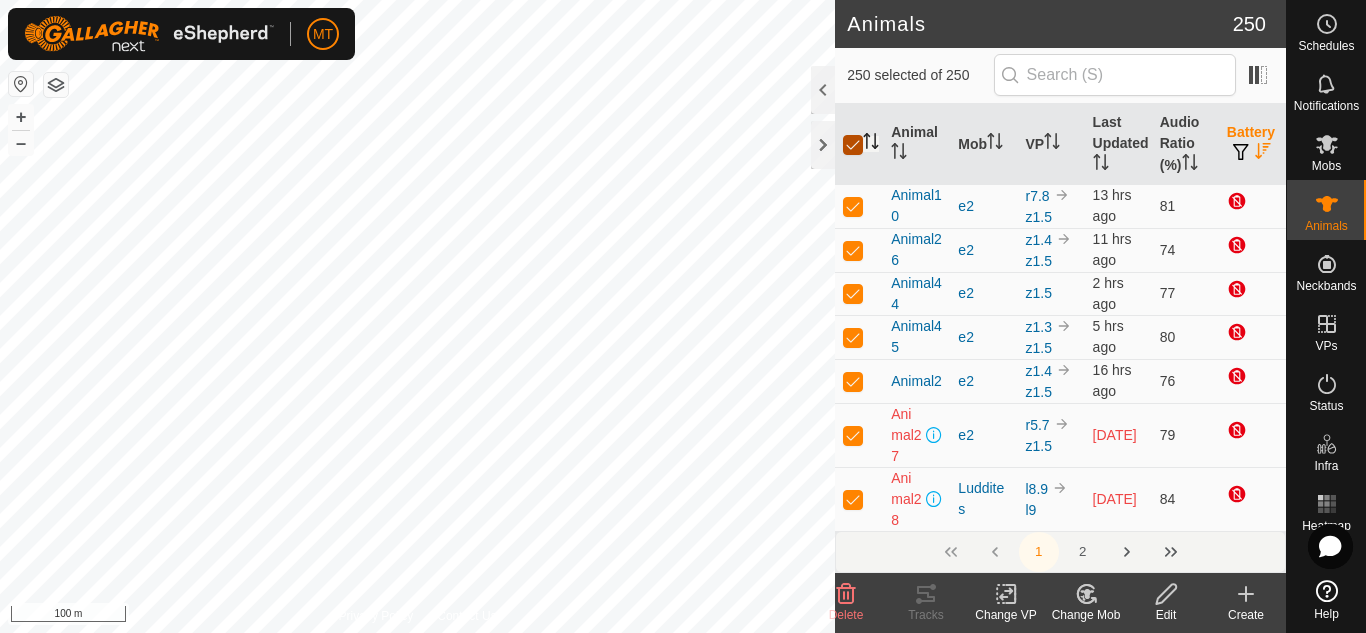 checkbox on "true" 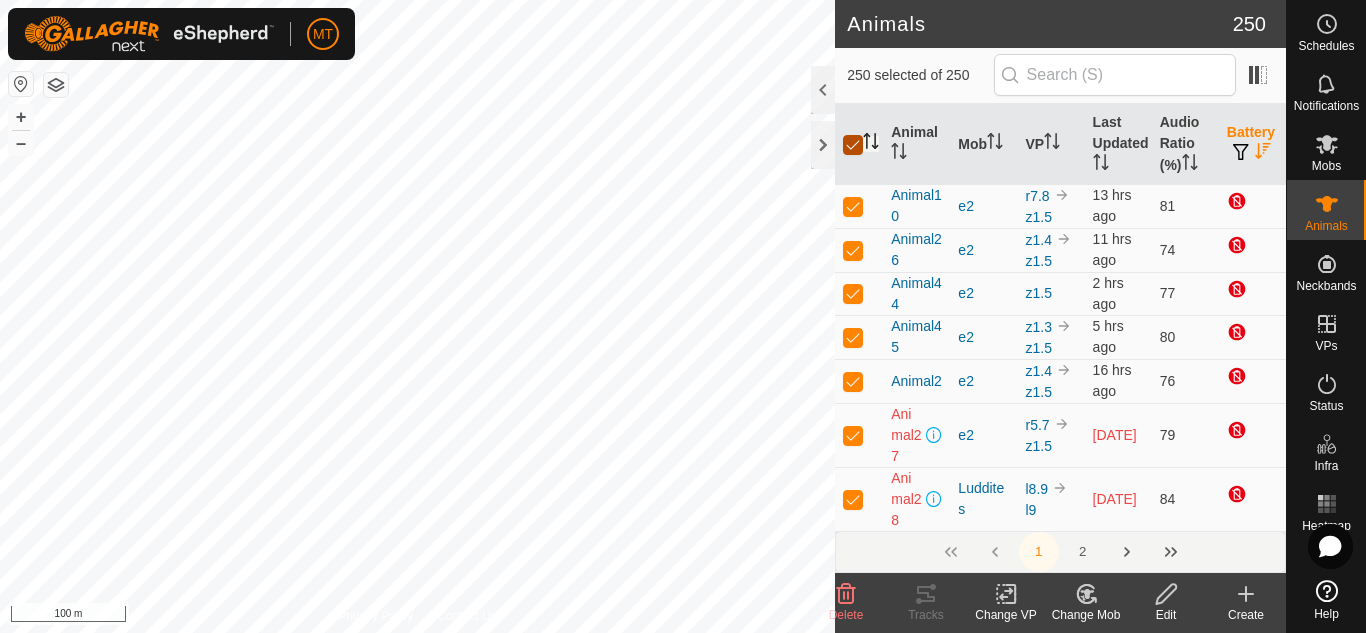 checkbox on "true" 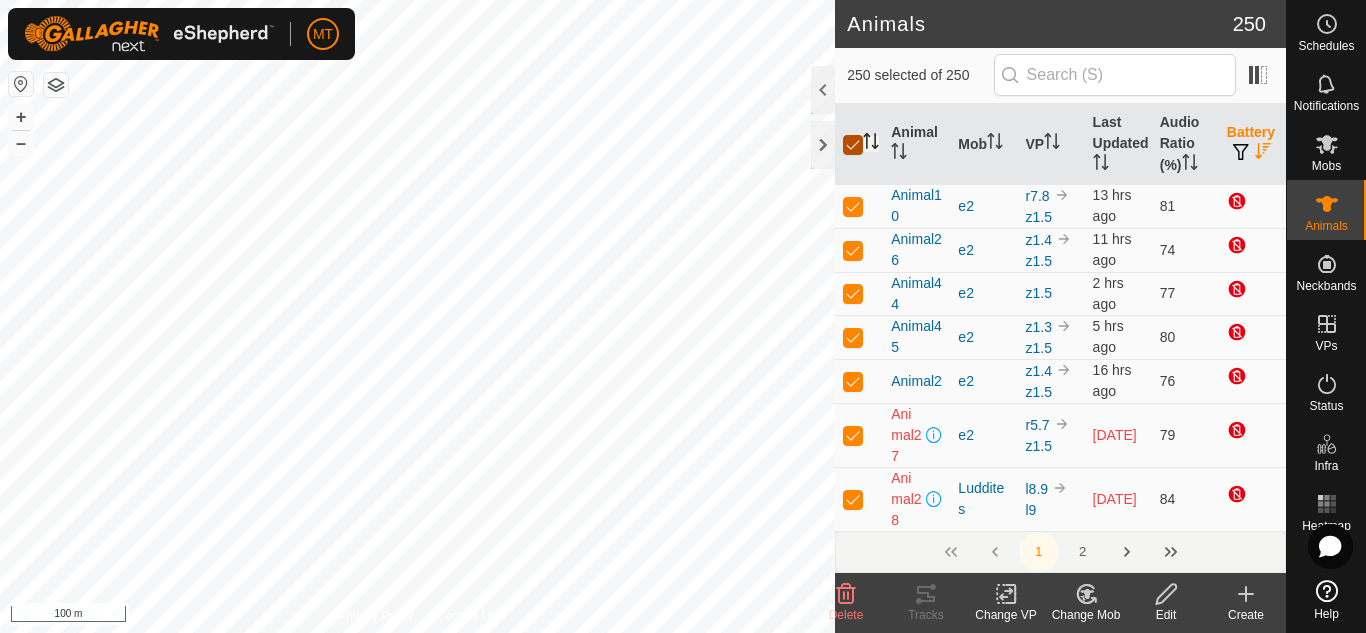 checkbox on "true" 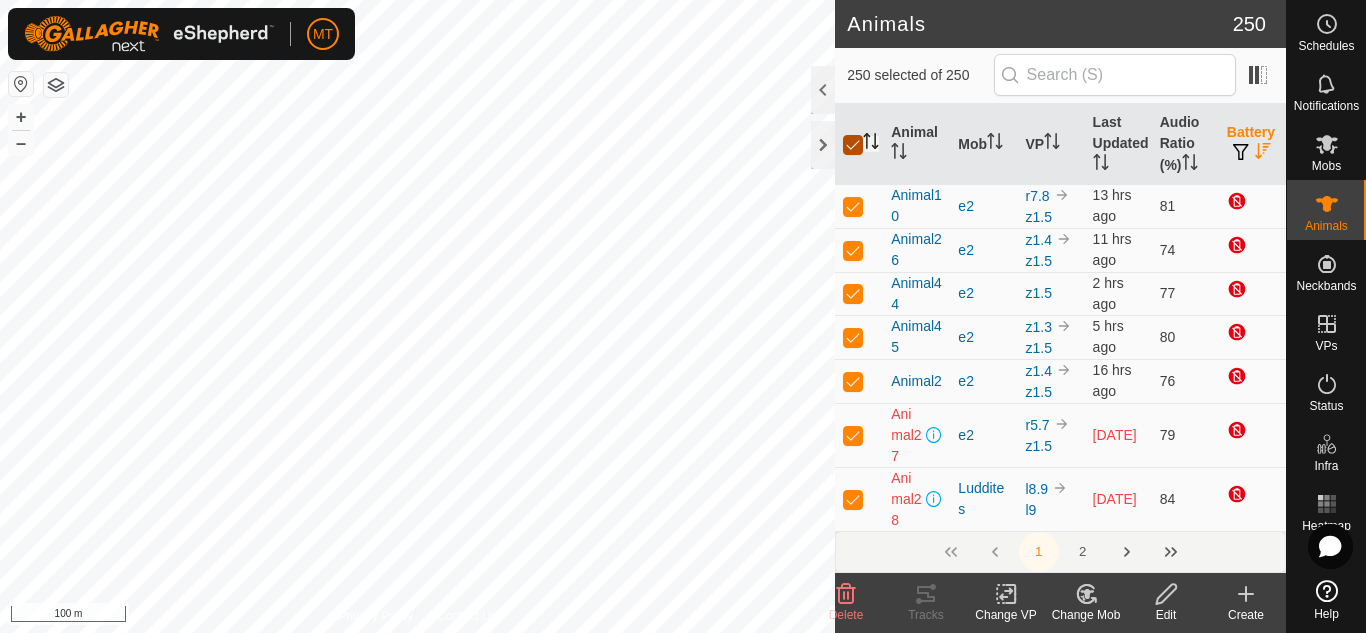checkbox on "true" 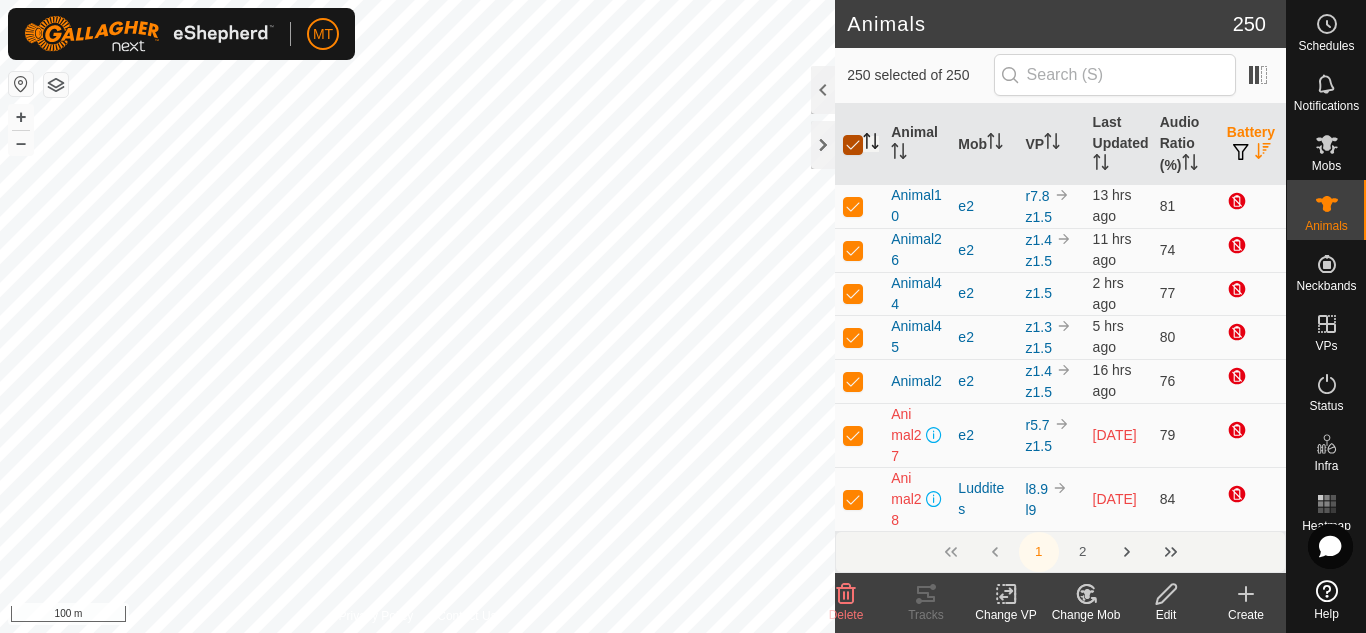 checkbox on "true" 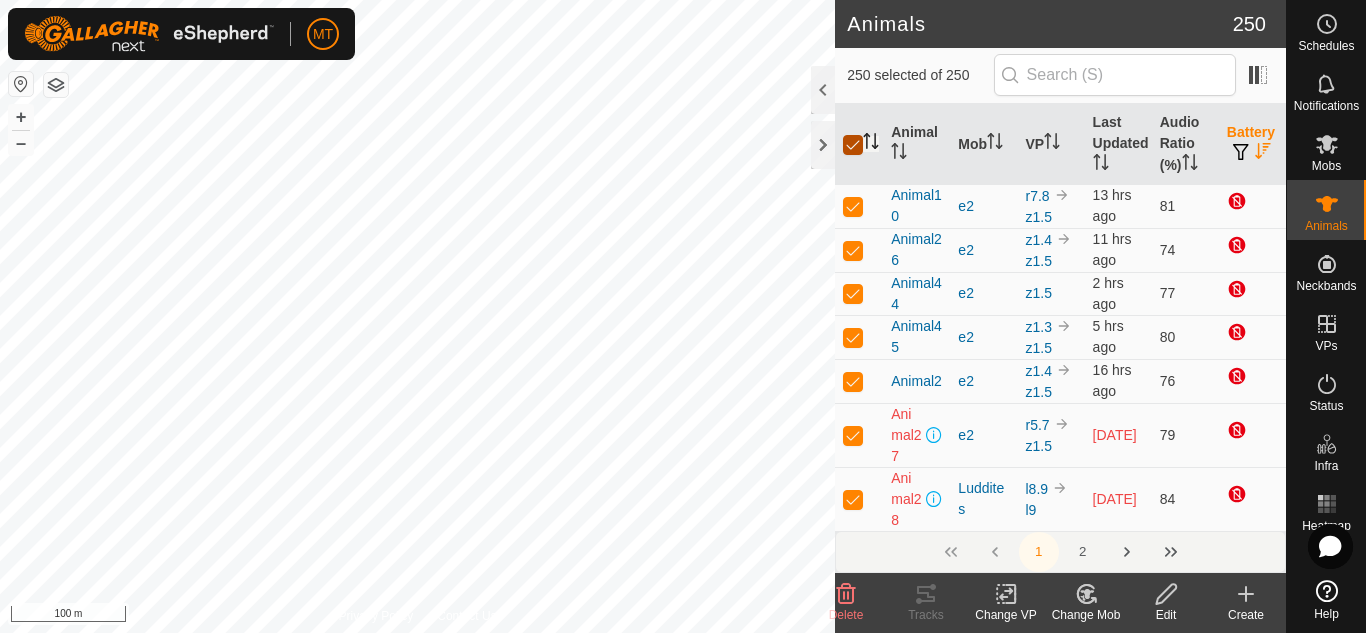 checkbox on "true" 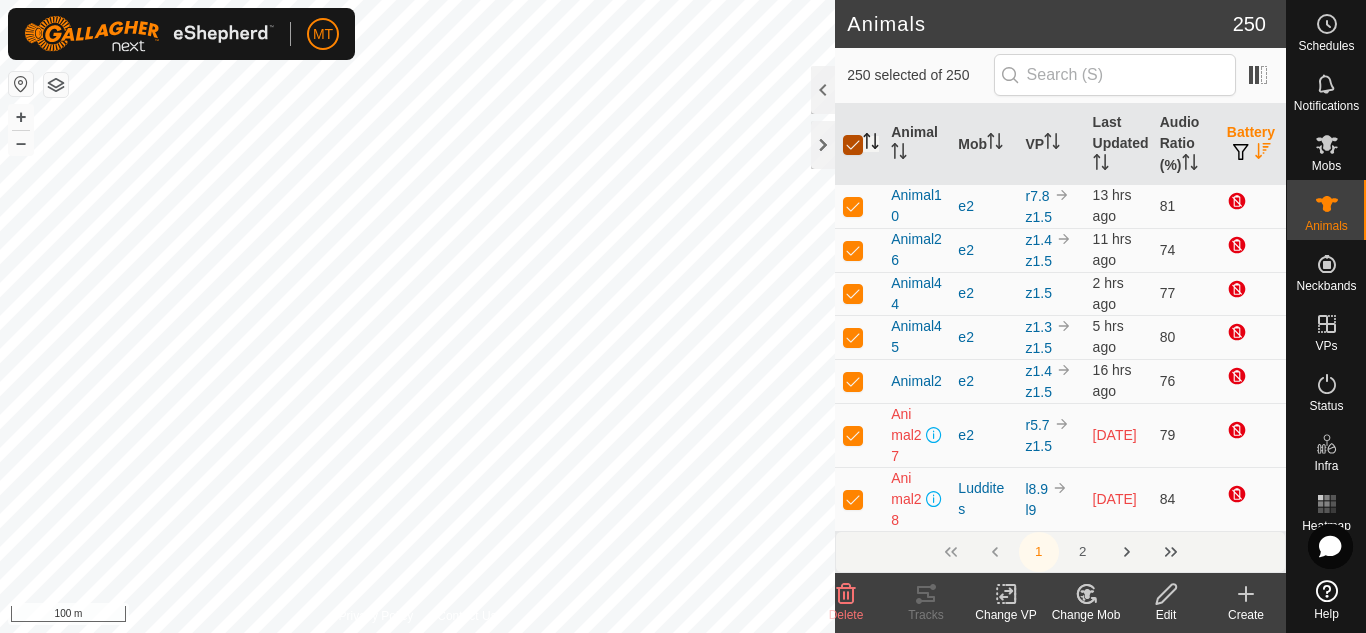 checkbox on "true" 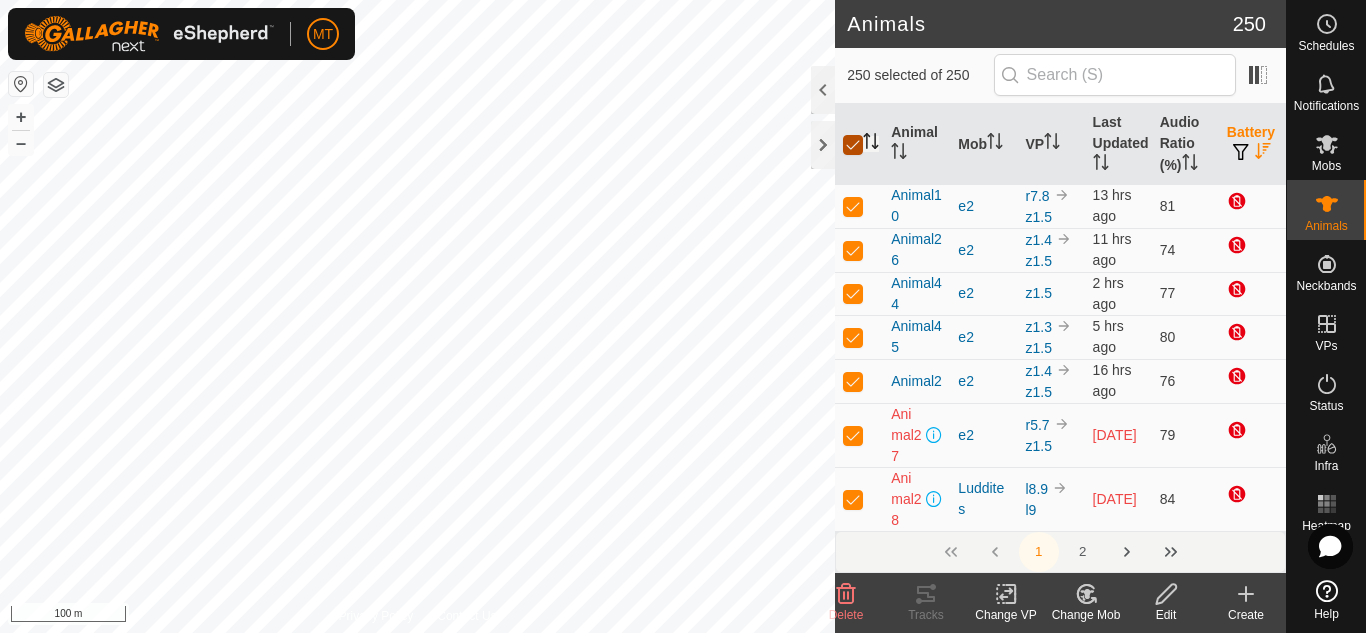 checkbox on "true" 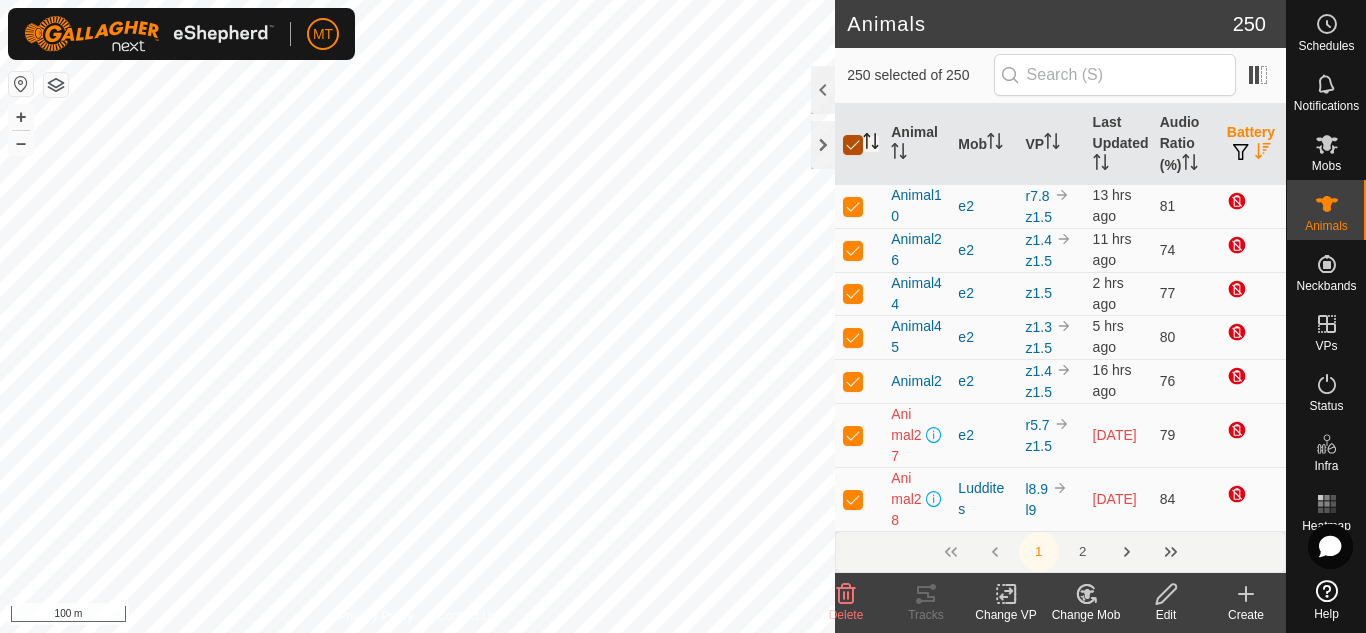 checkbox on "true" 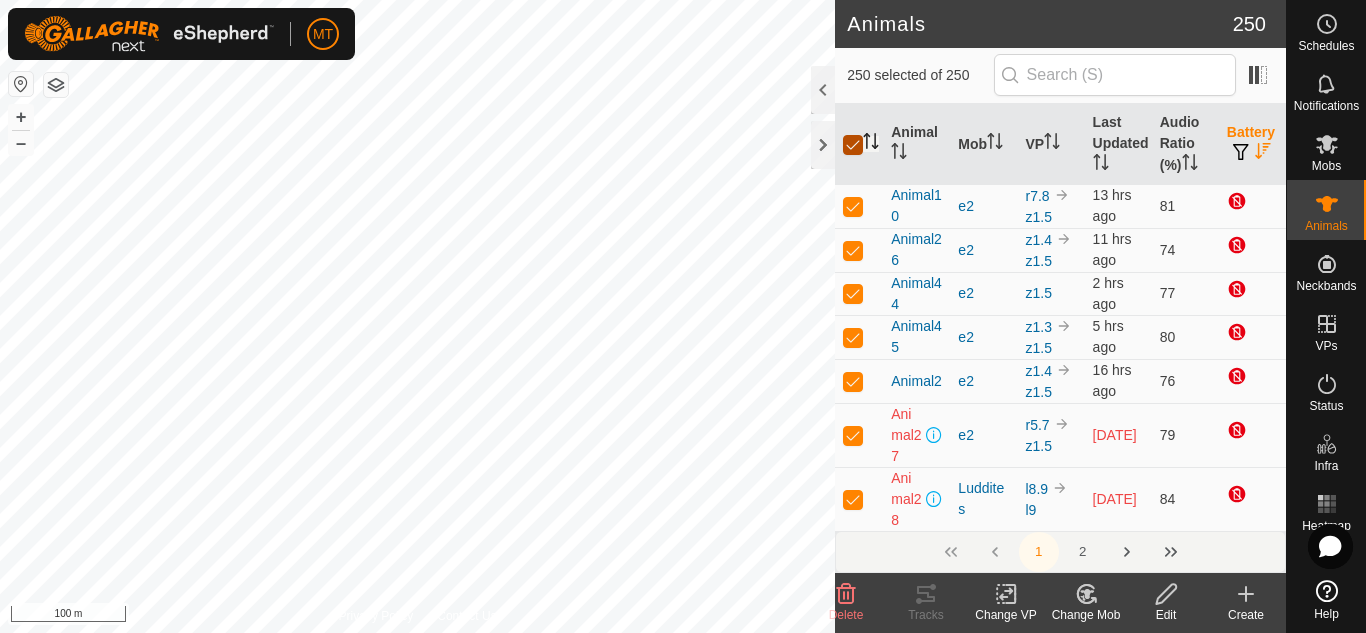 checkbox on "true" 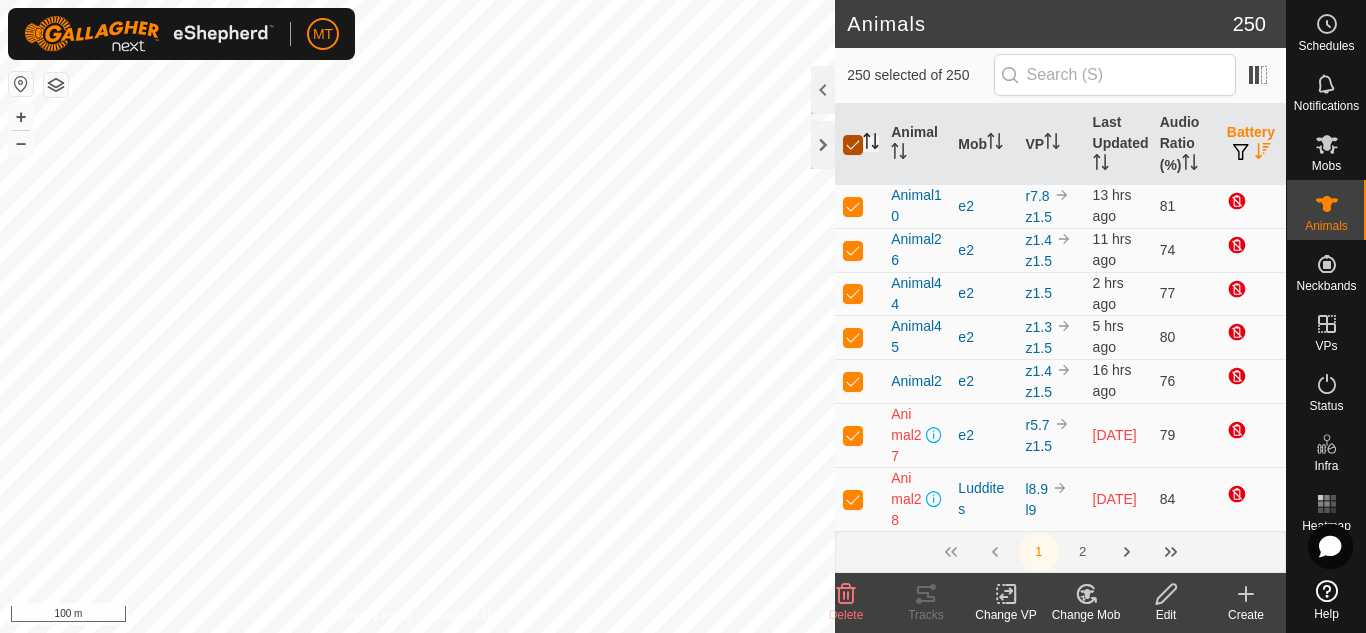 checkbox on "true" 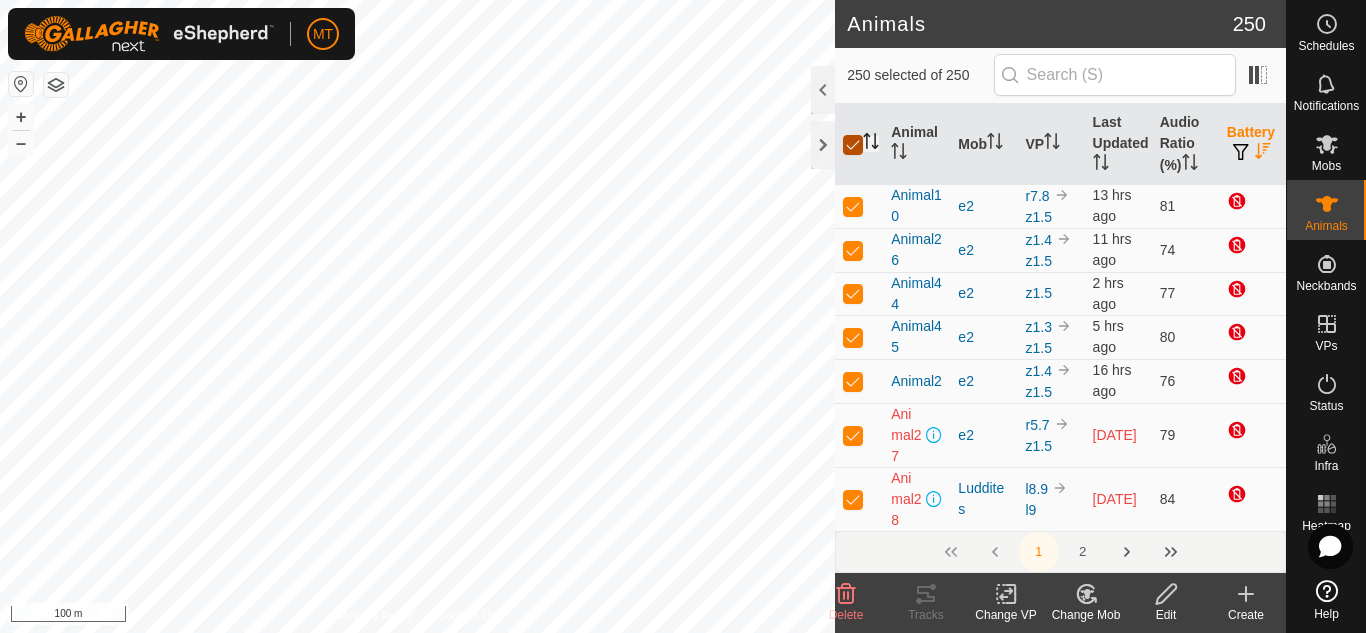 checkbox on "true" 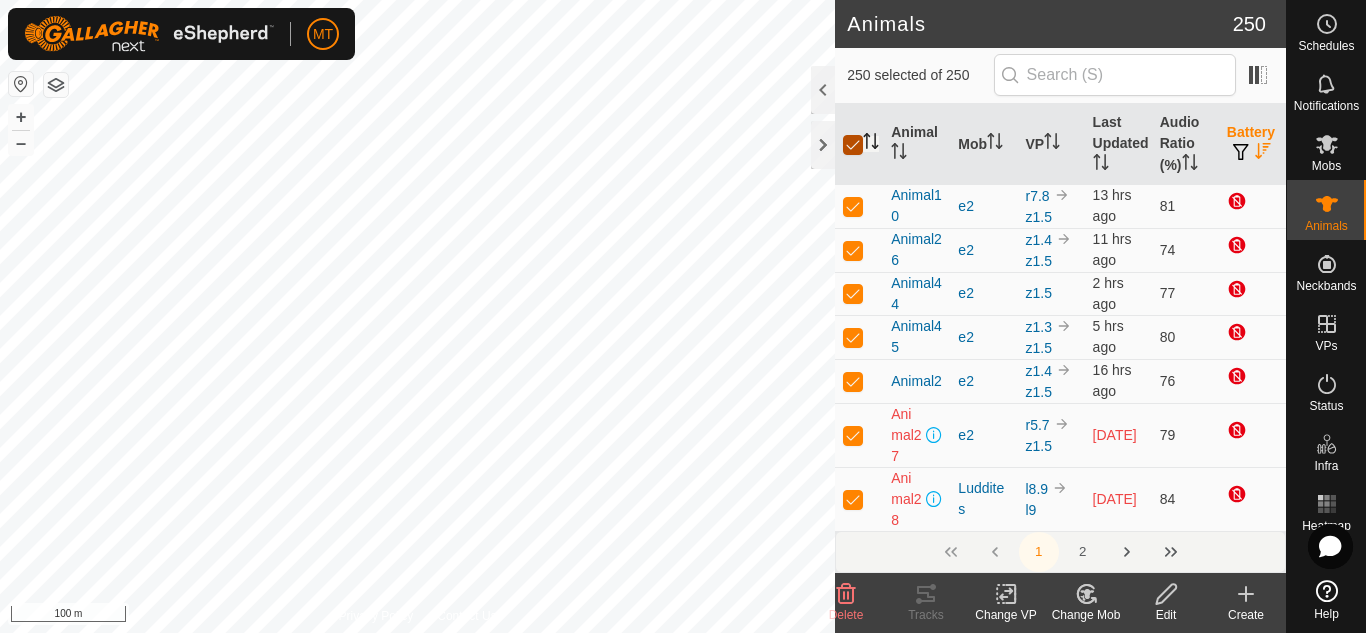 checkbox on "true" 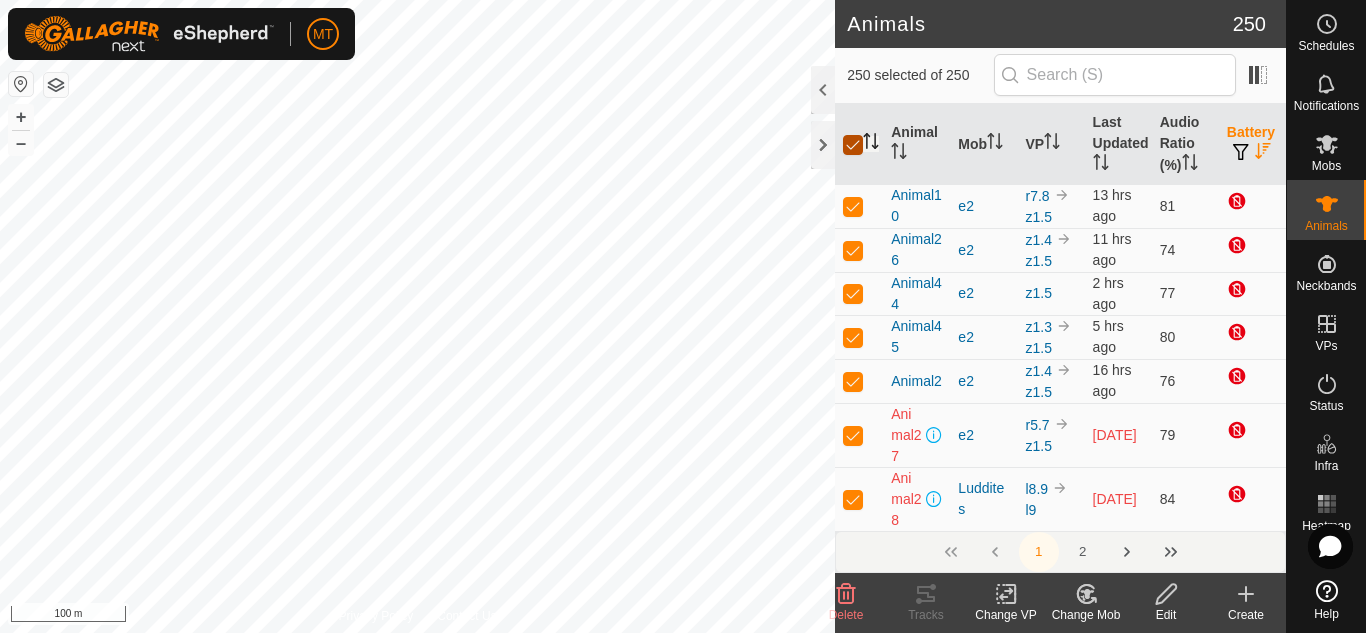 checkbox on "true" 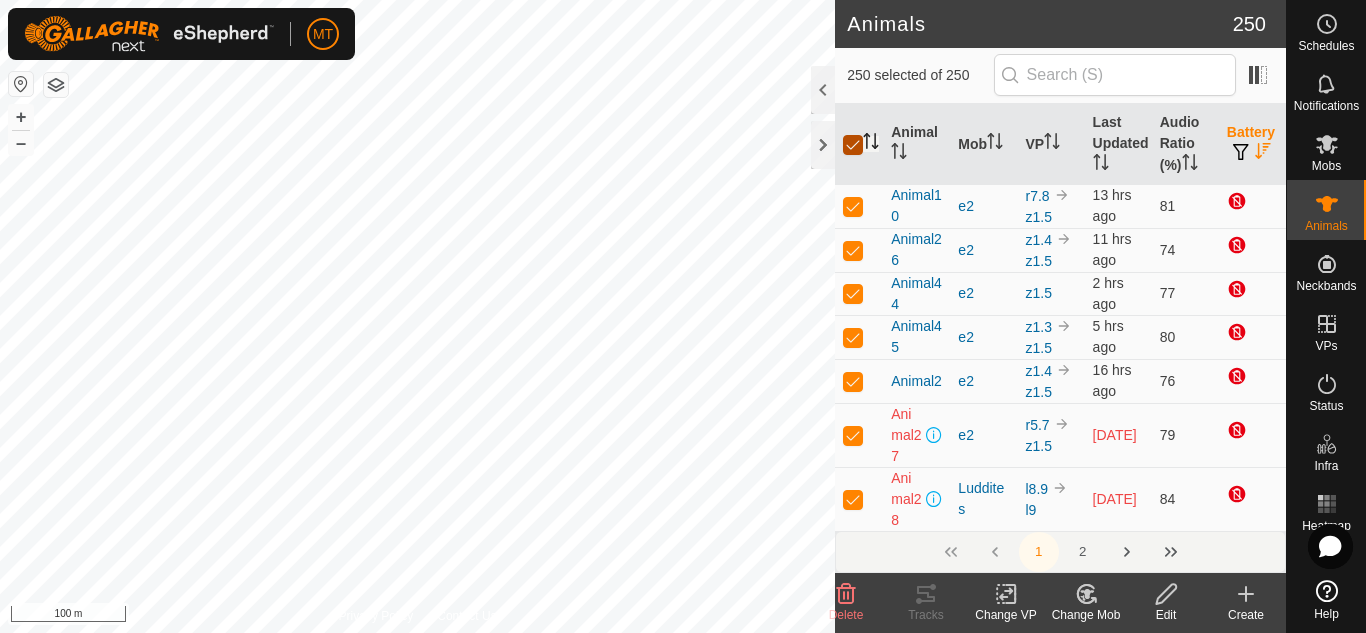 checkbox on "true" 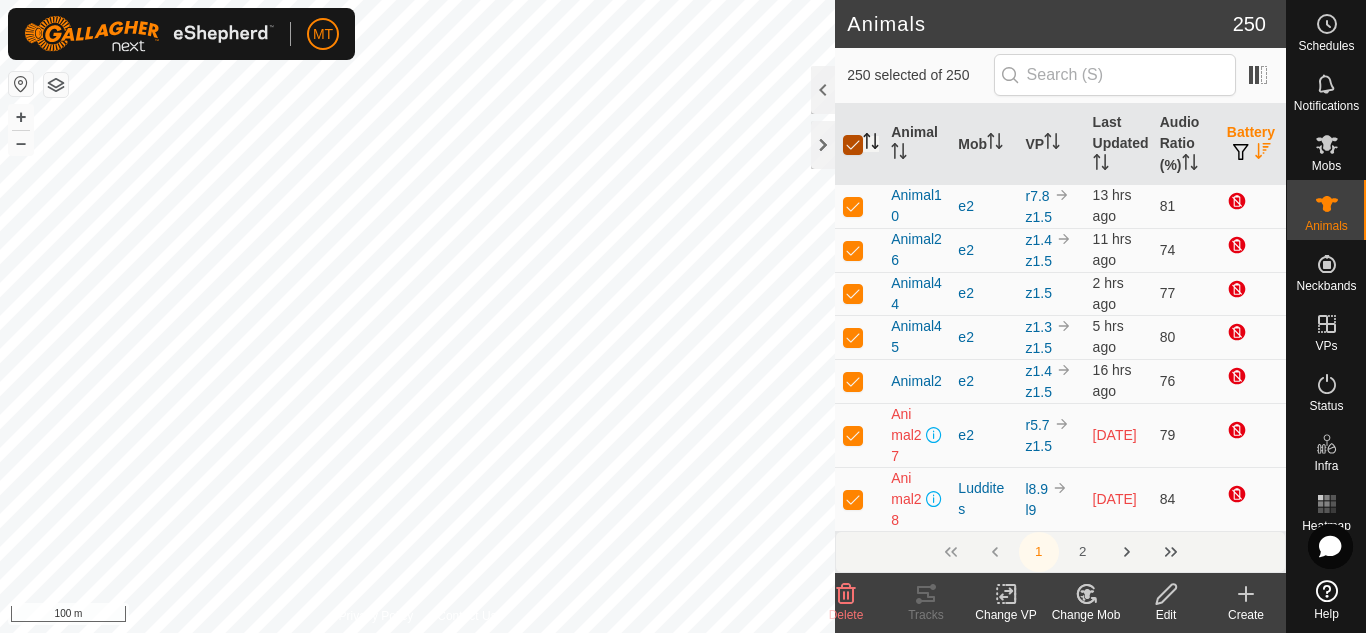 checkbox on "true" 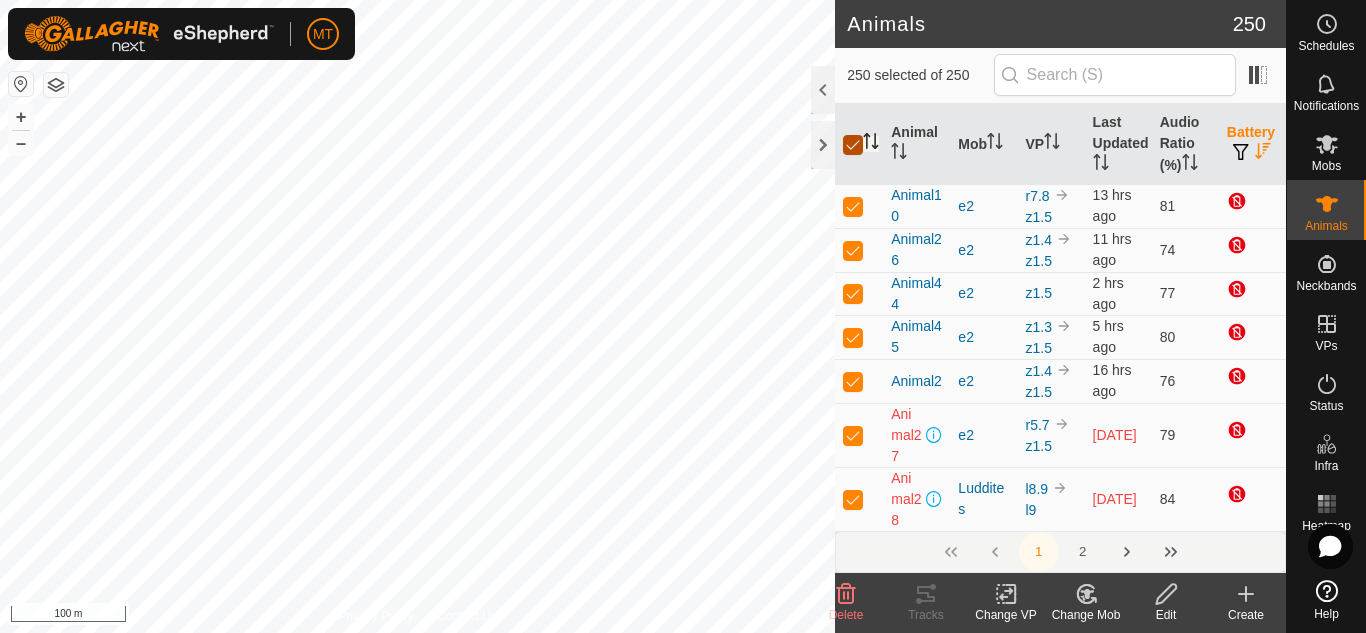 checkbox on "true" 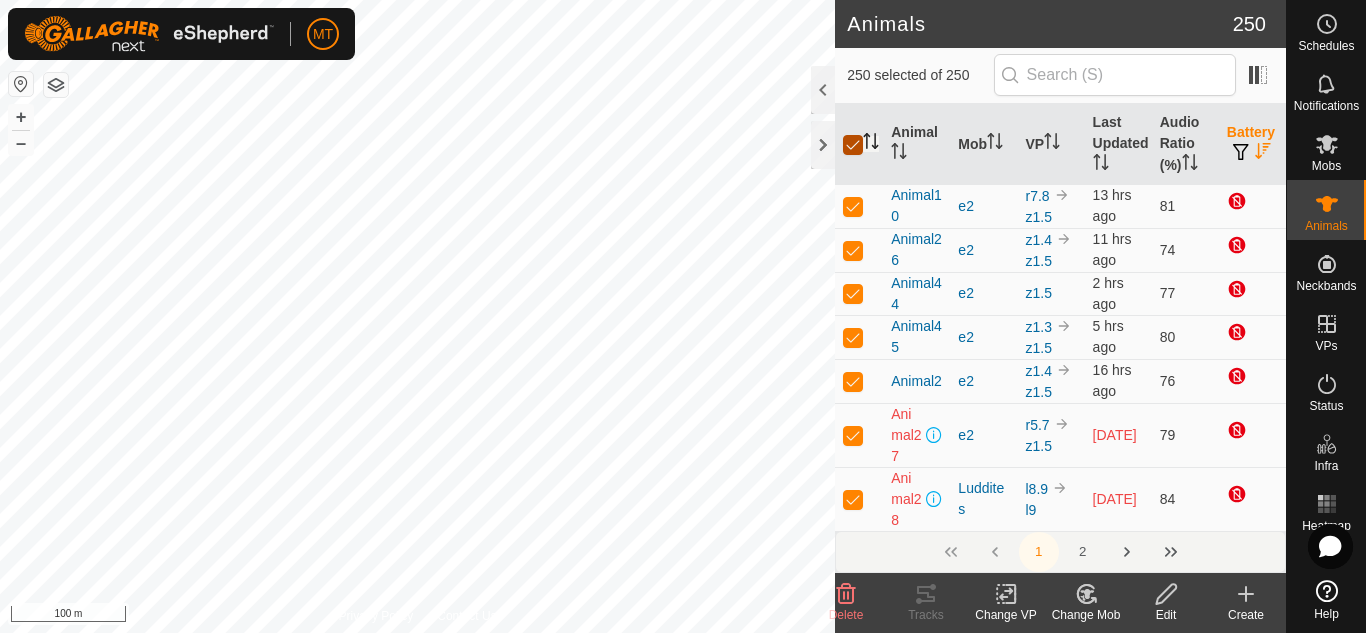 checkbox on "true" 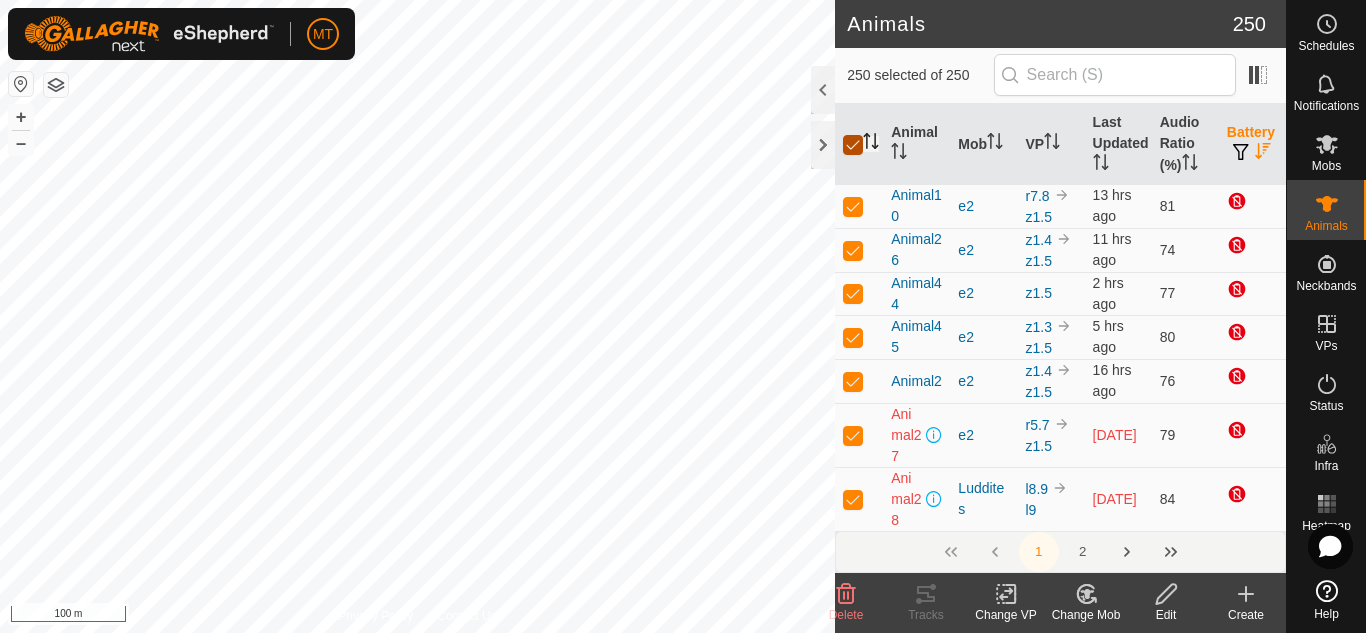 checkbox on "true" 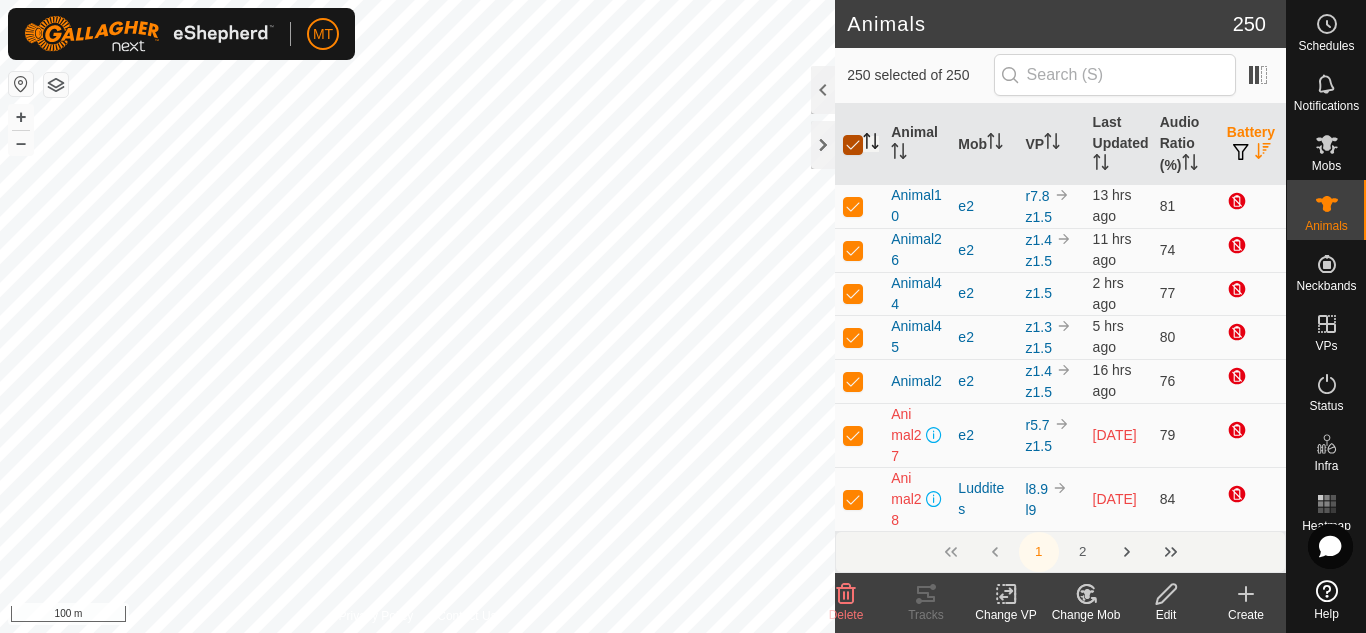 checkbox on "true" 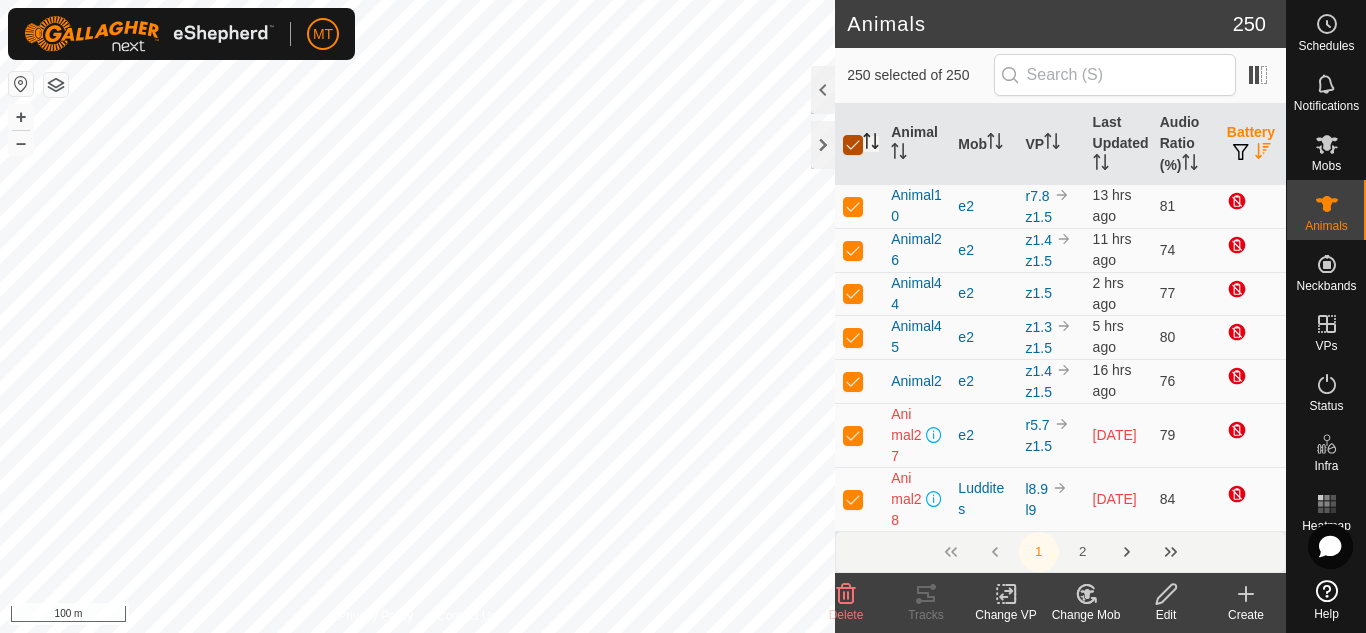 checkbox on "true" 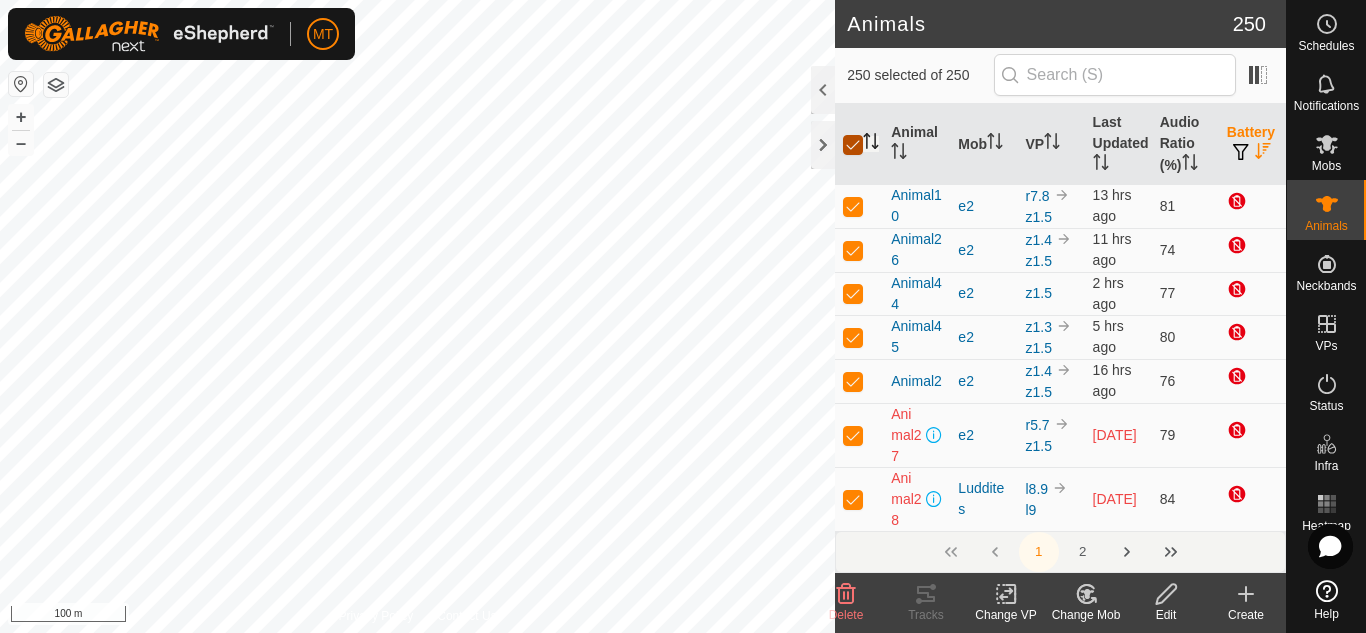 checkbox on "true" 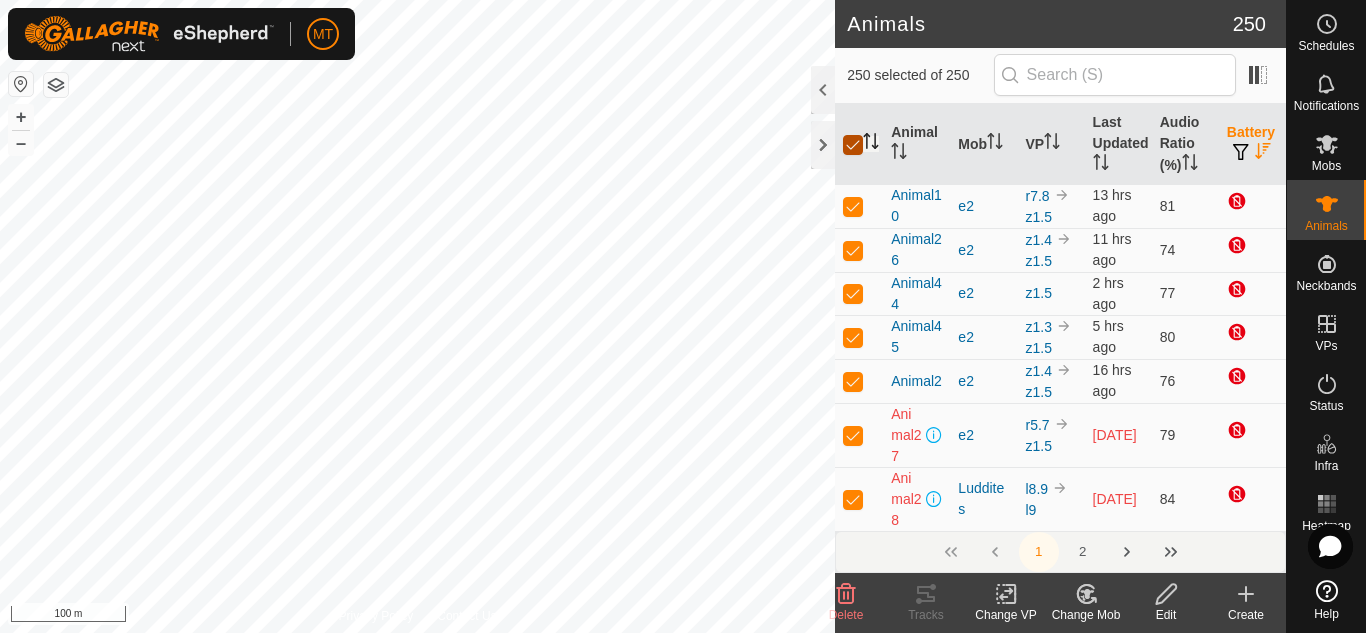 checkbox on "true" 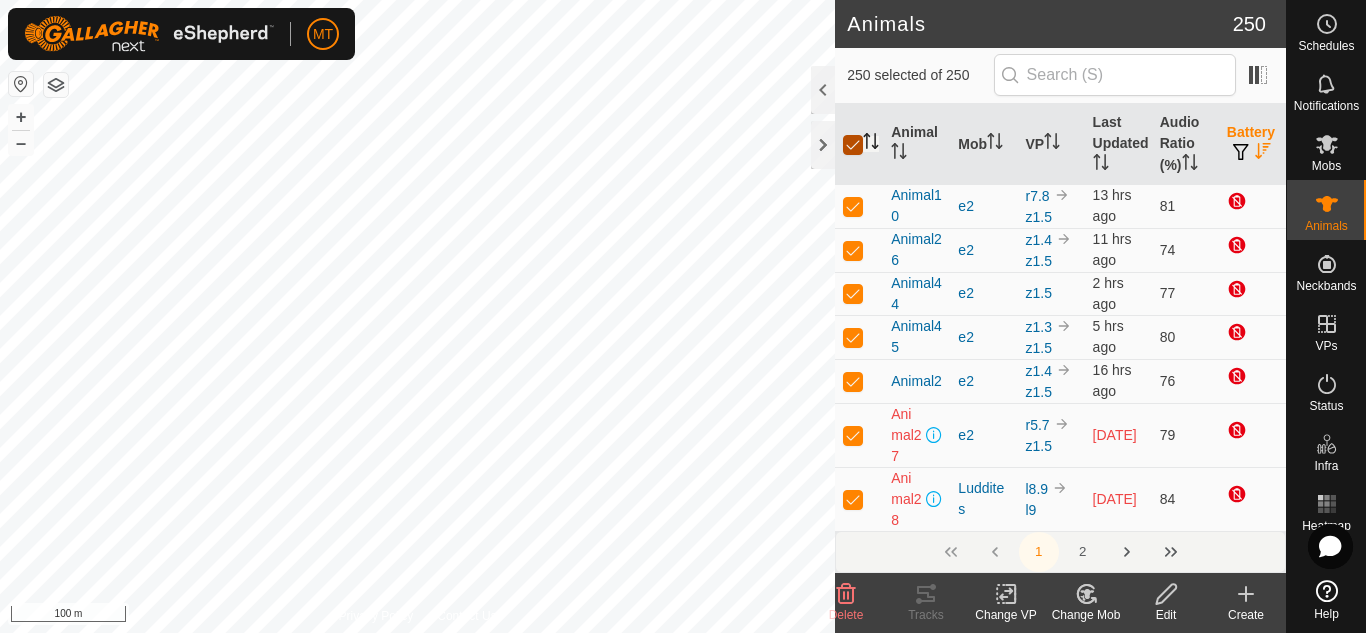 checkbox on "true" 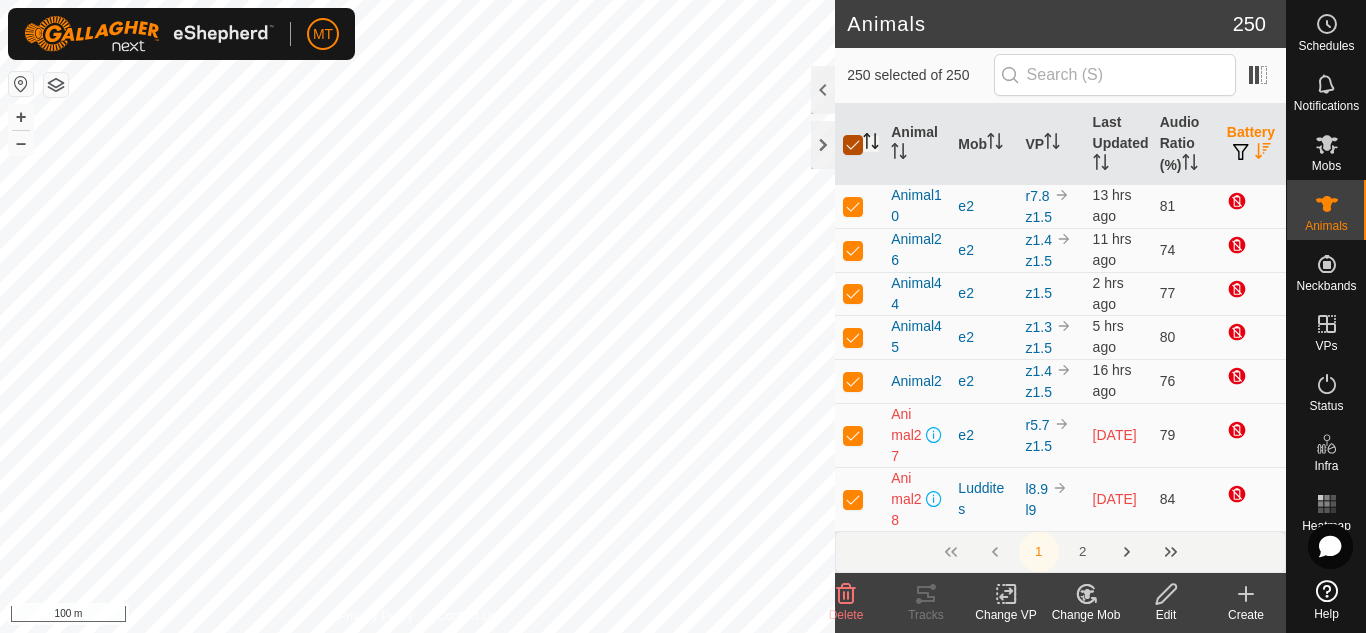 checkbox on "true" 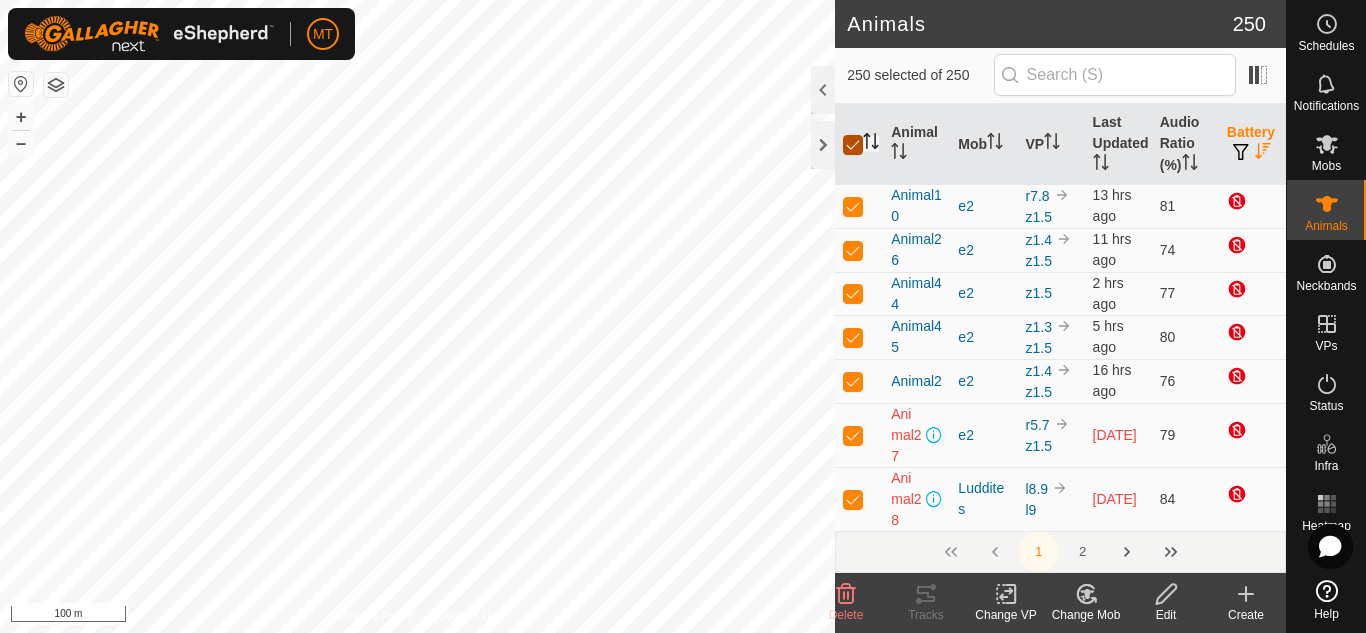 checkbox on "true" 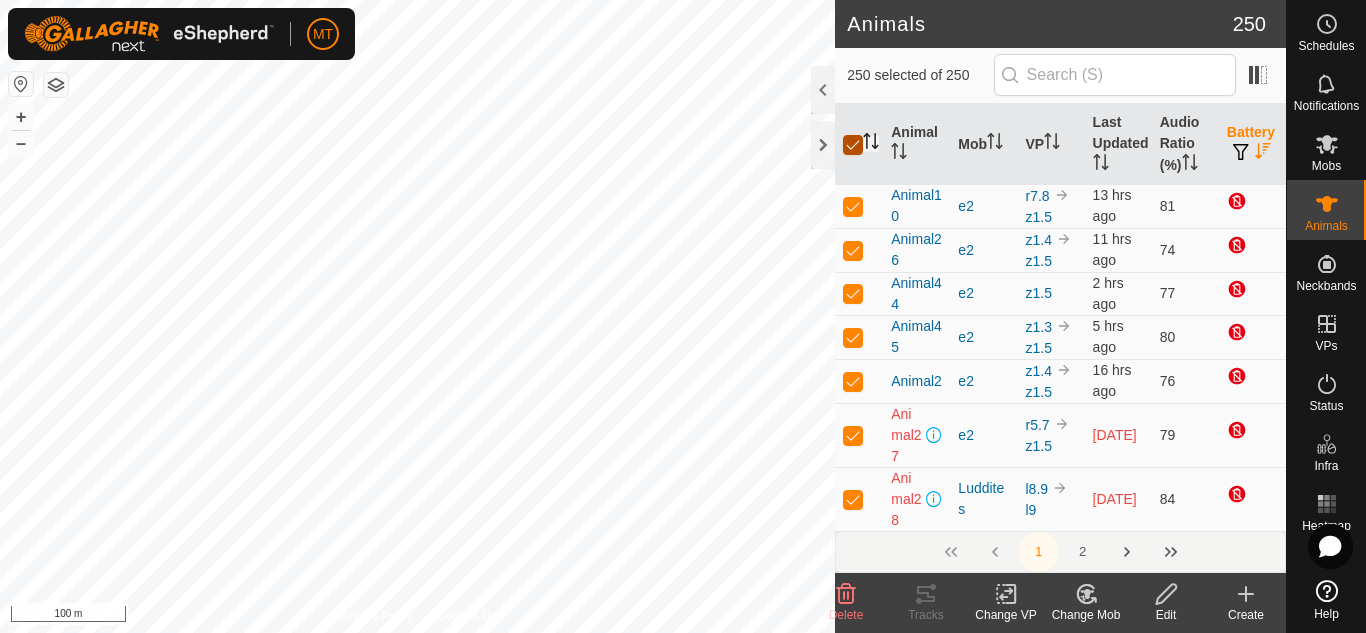 checkbox on "true" 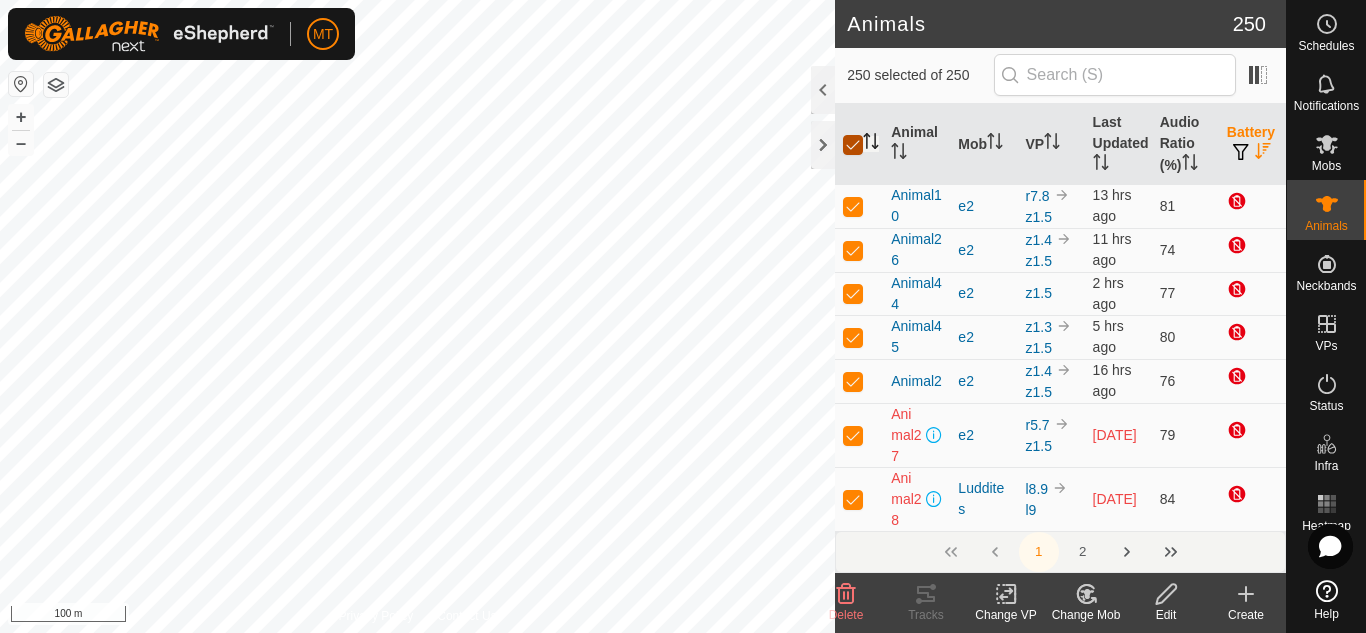 checkbox on "true" 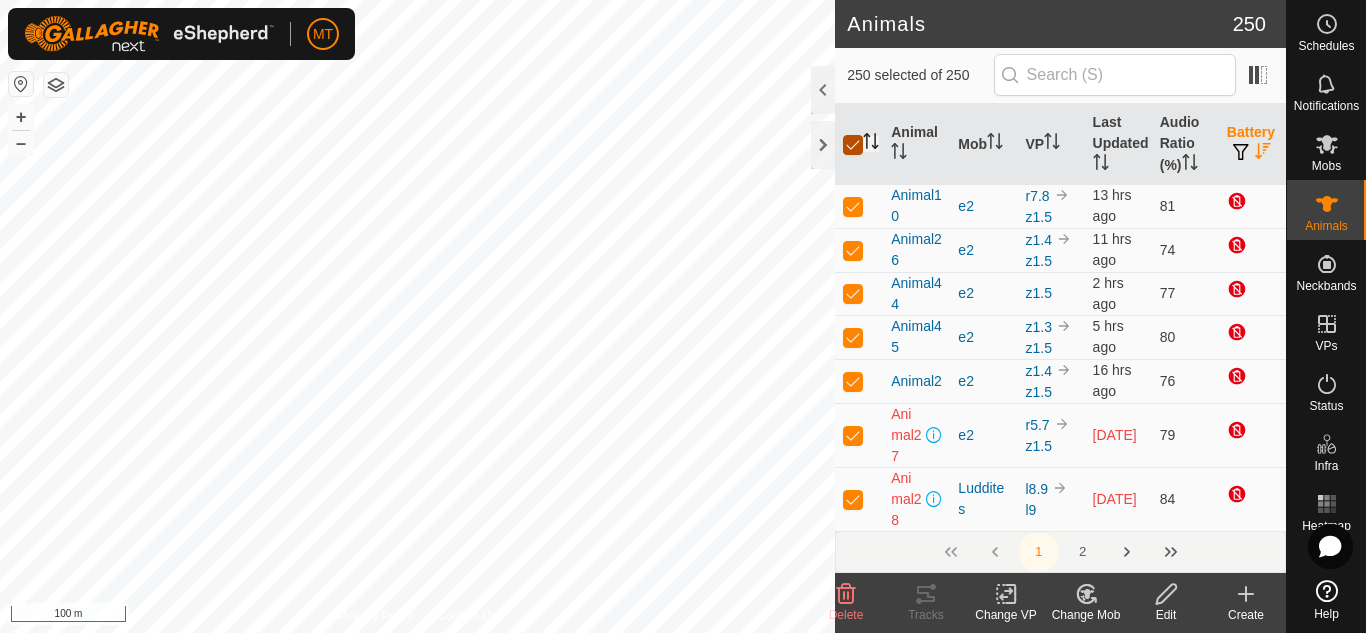 checkbox on "true" 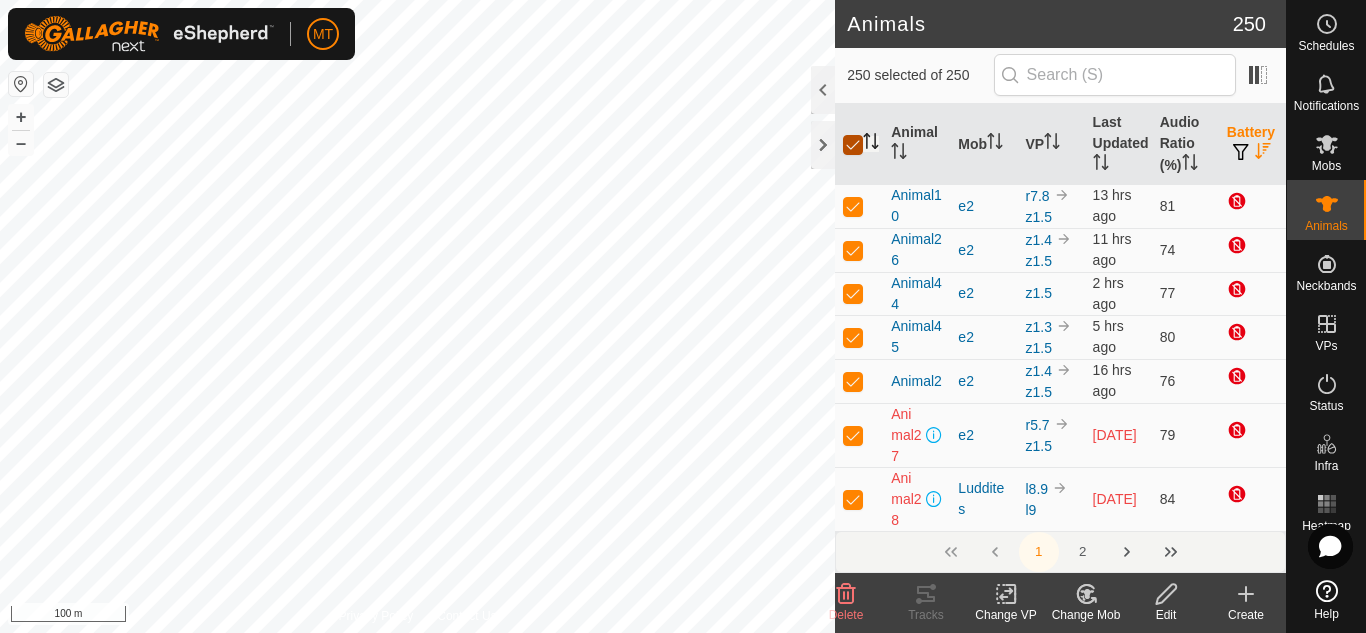 checkbox on "true" 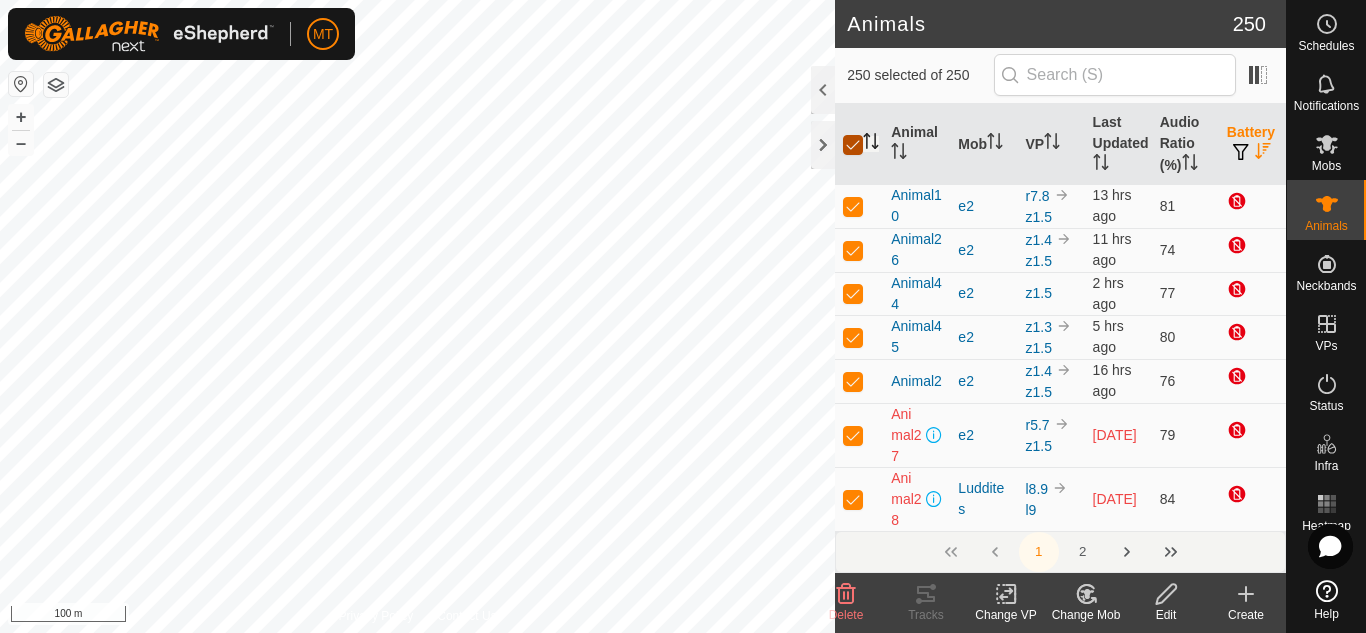 checkbox on "true" 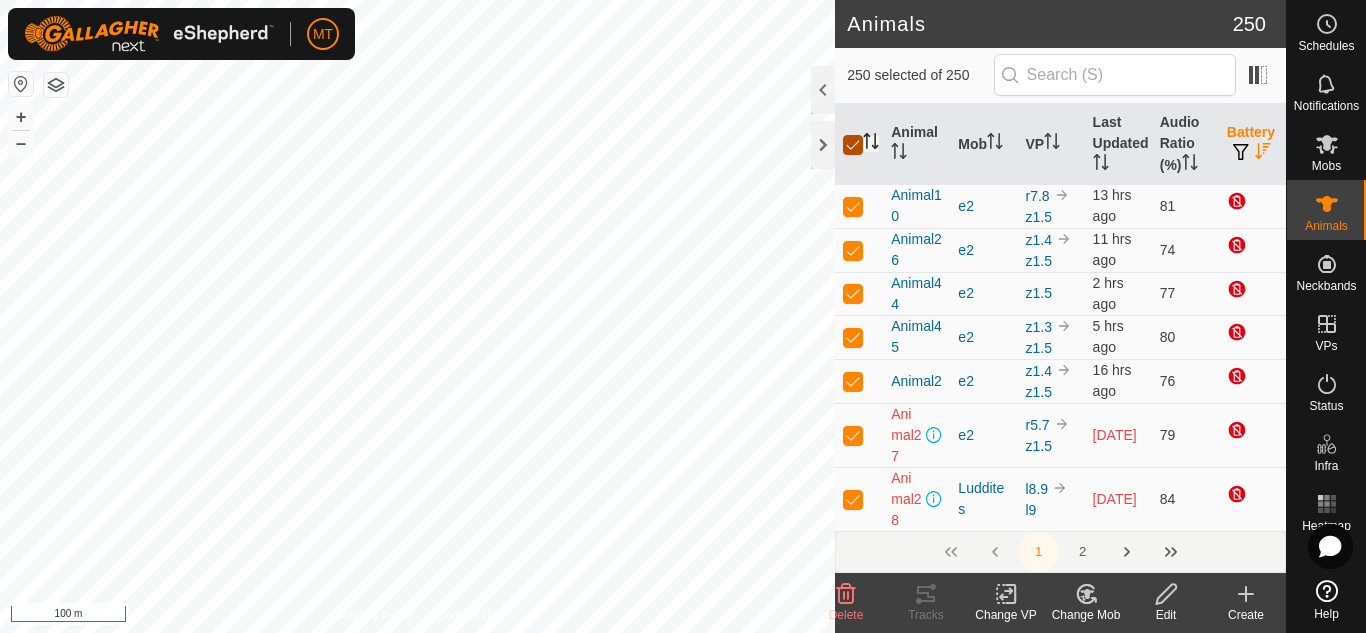 checkbox on "true" 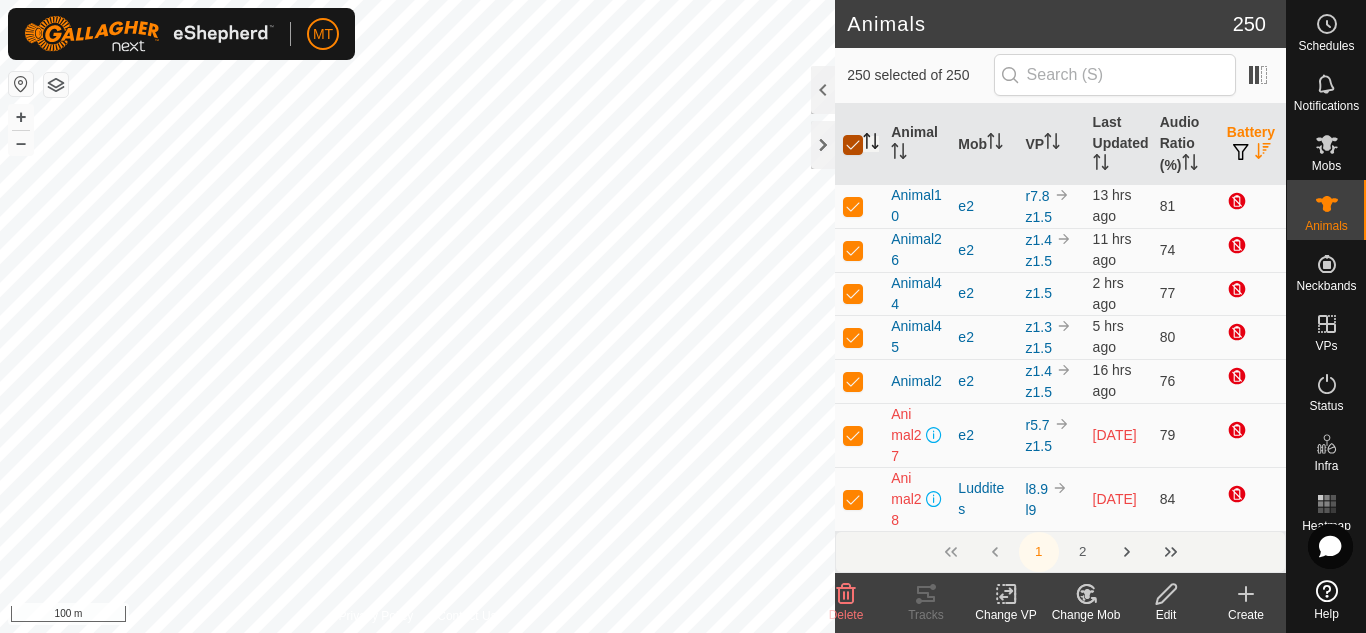 checkbox on "true" 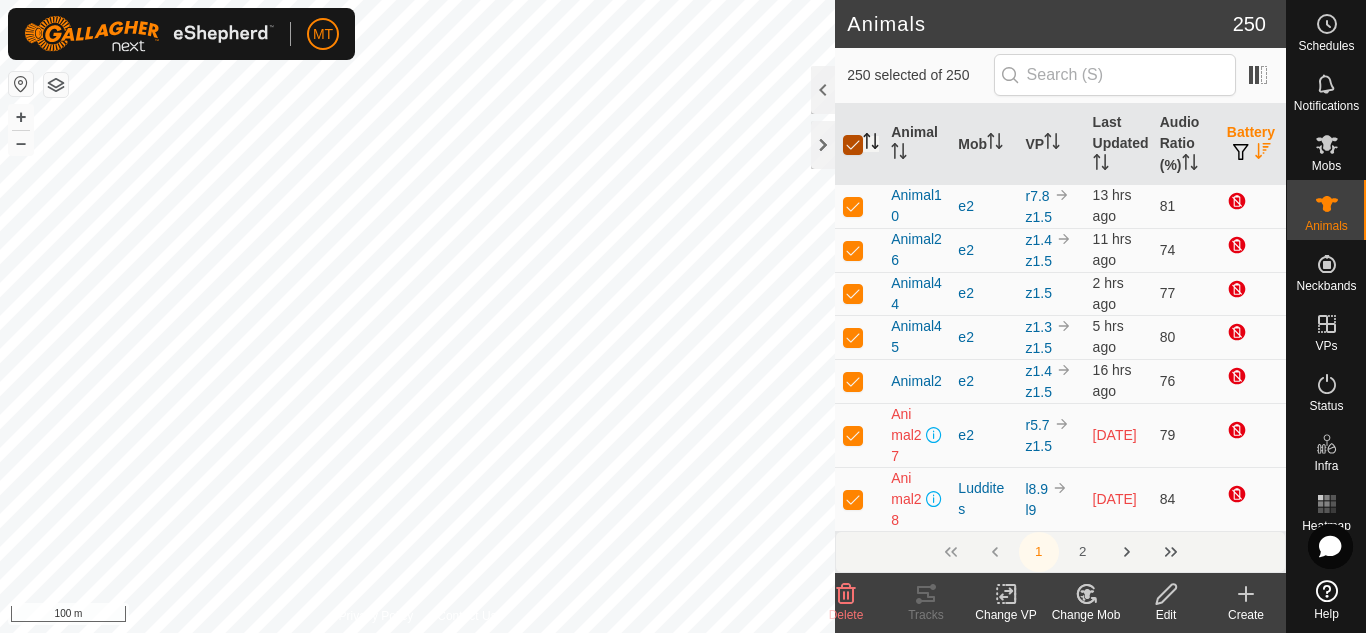 checkbox on "true" 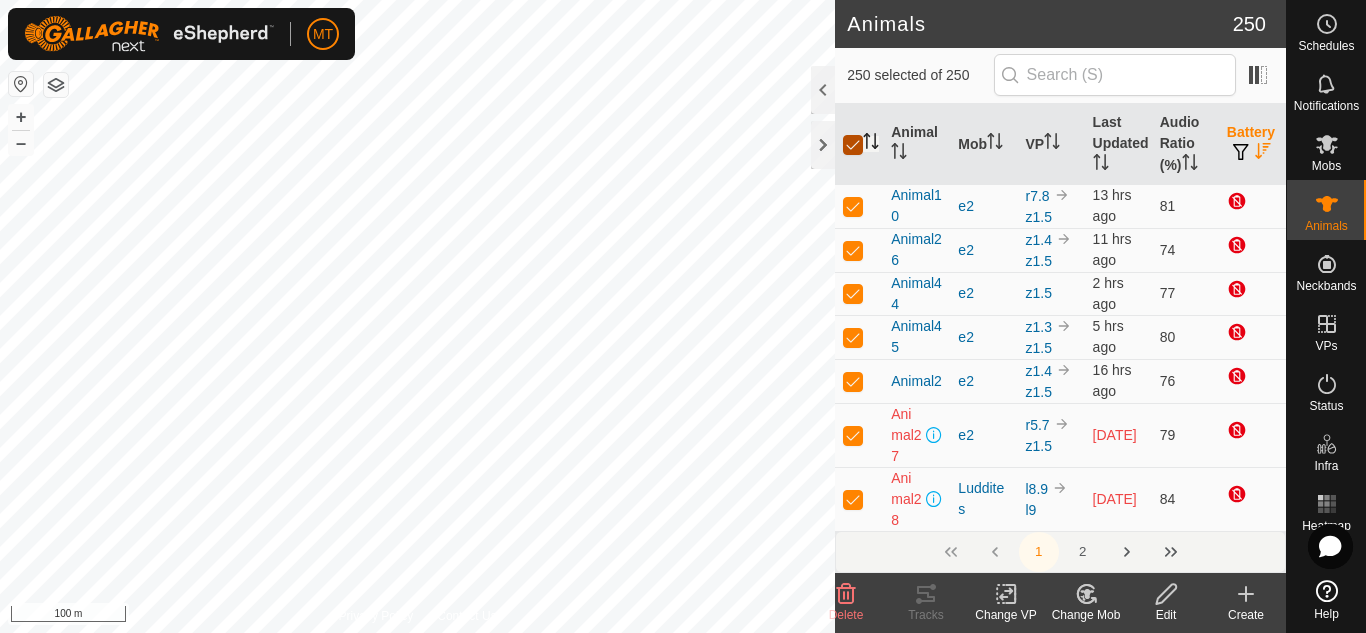 checkbox on "true" 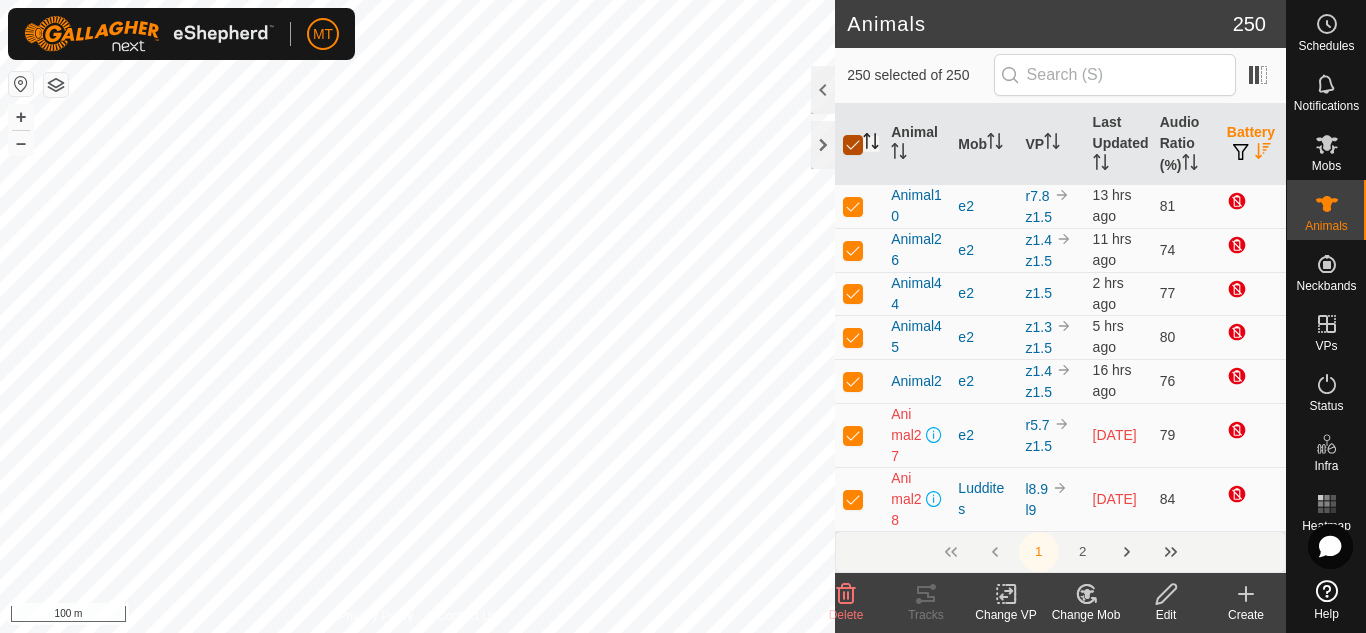 checkbox on "true" 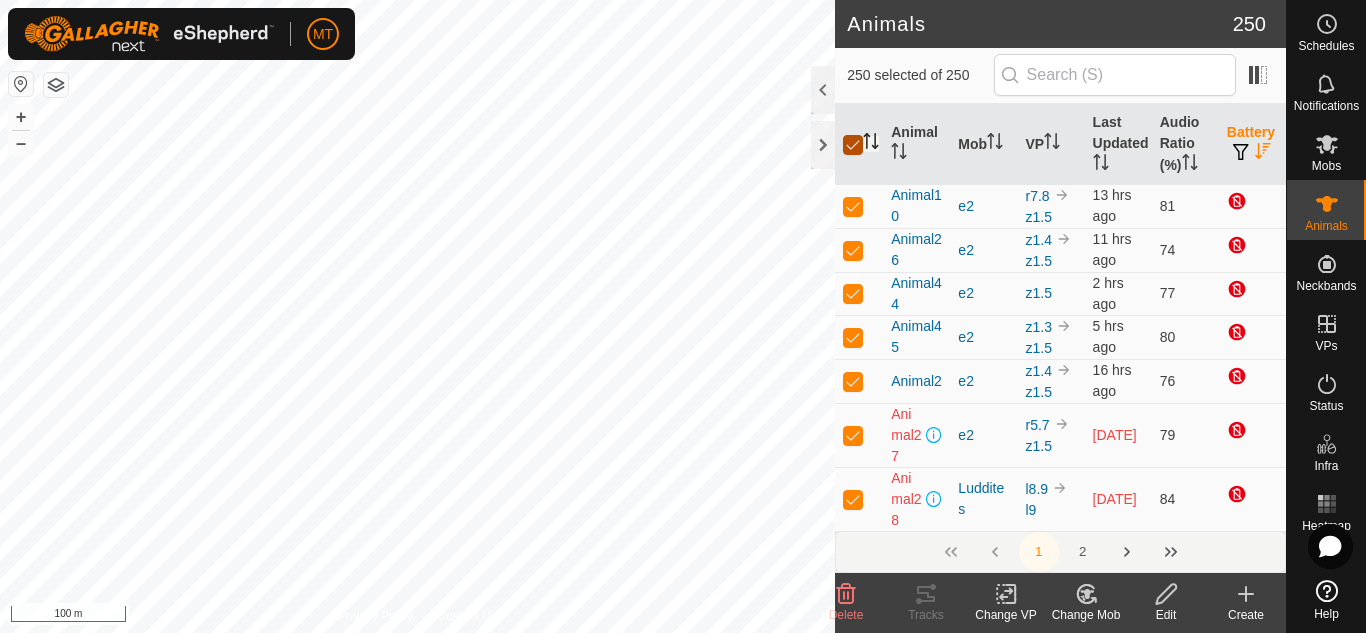 checkbox on "true" 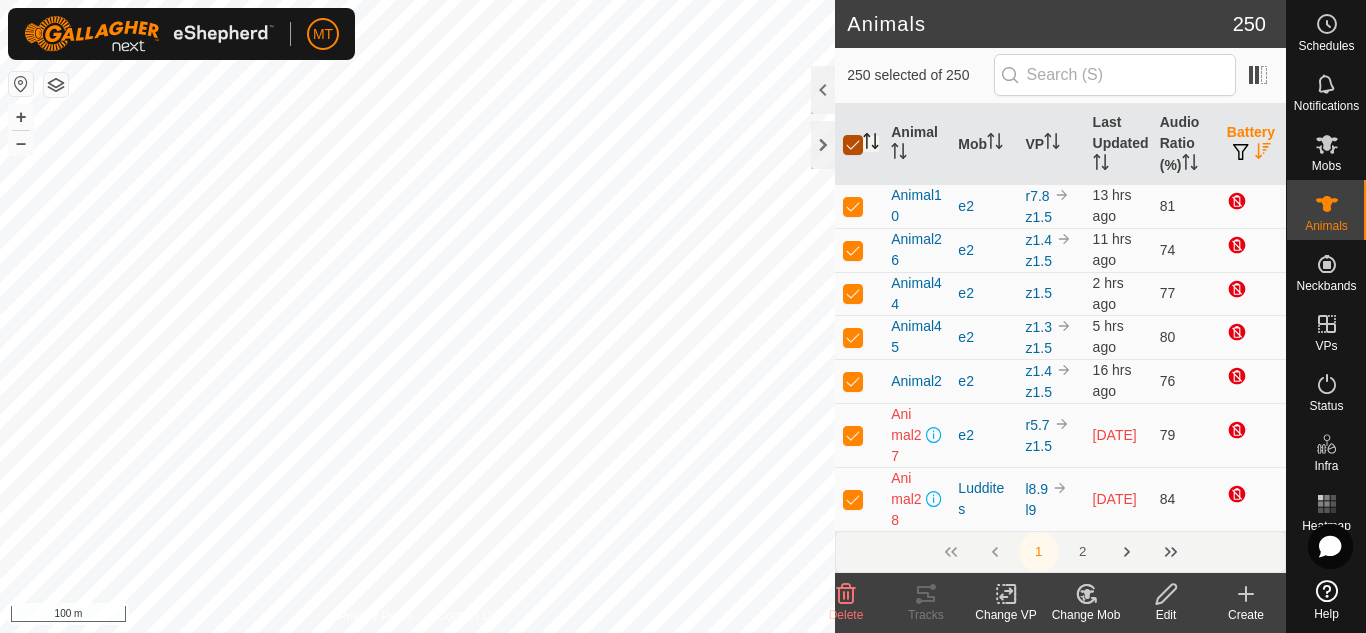 checkbox on "true" 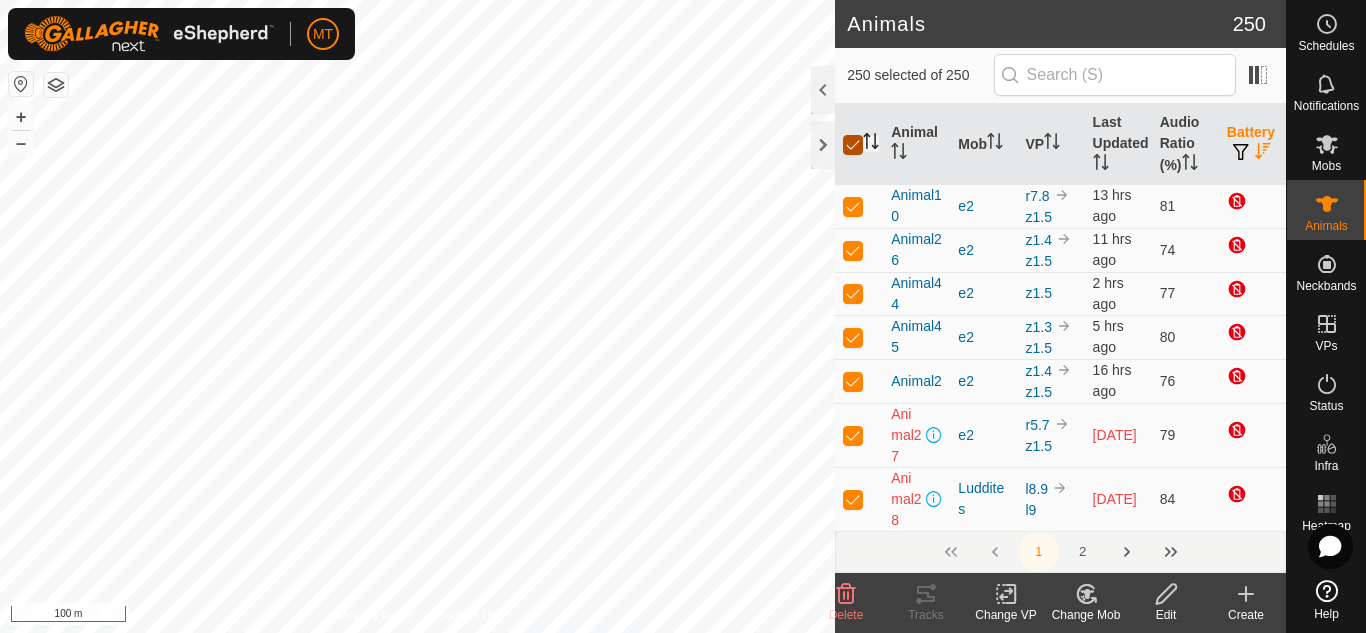 checkbox on "true" 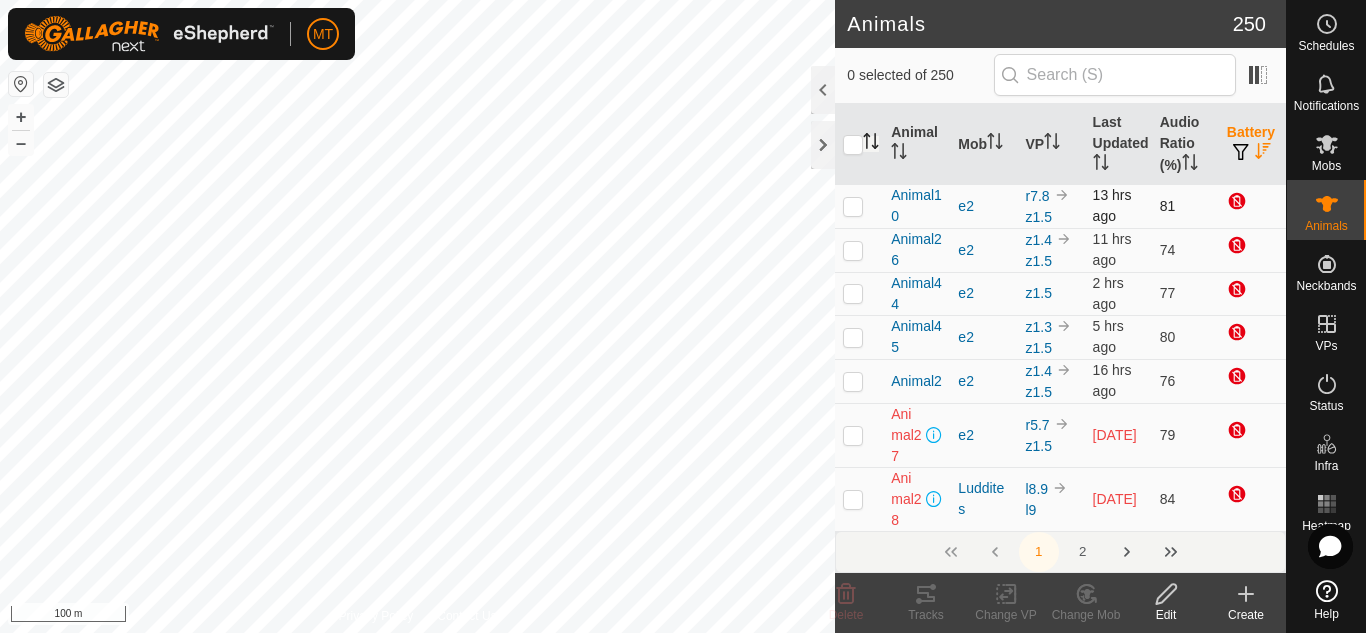type 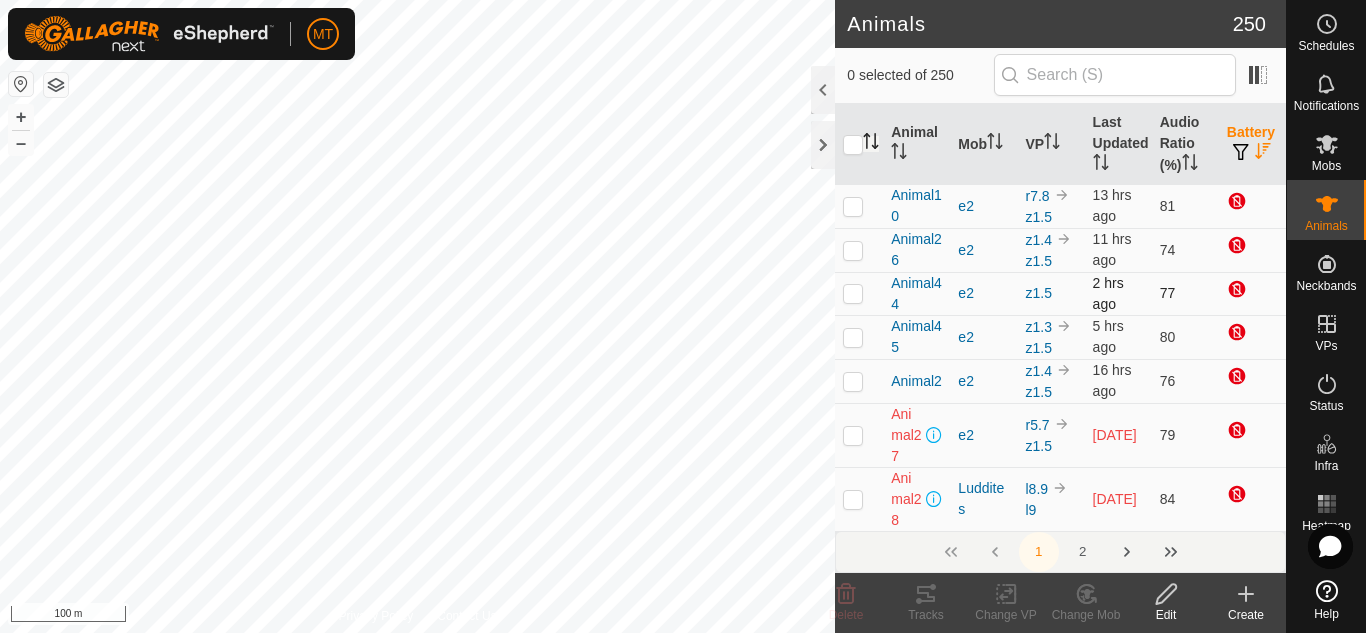 click at bounding box center (853, 206) 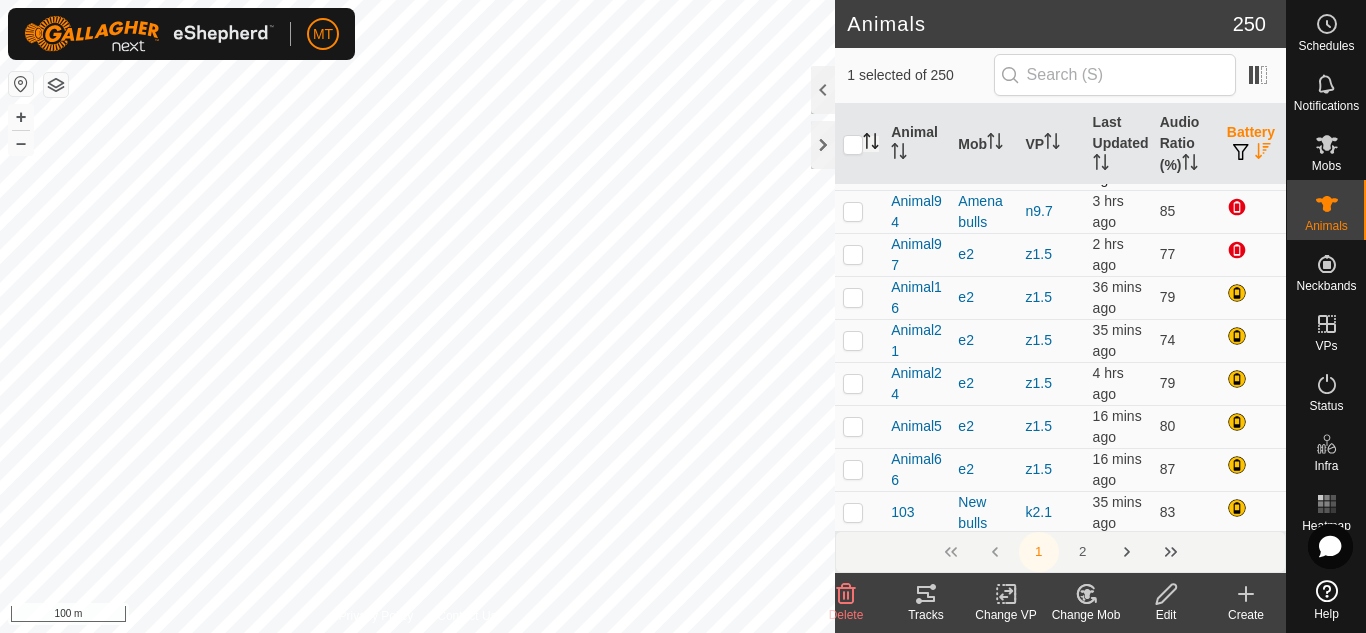 scroll, scrollTop: 1792, scrollLeft: 0, axis: vertical 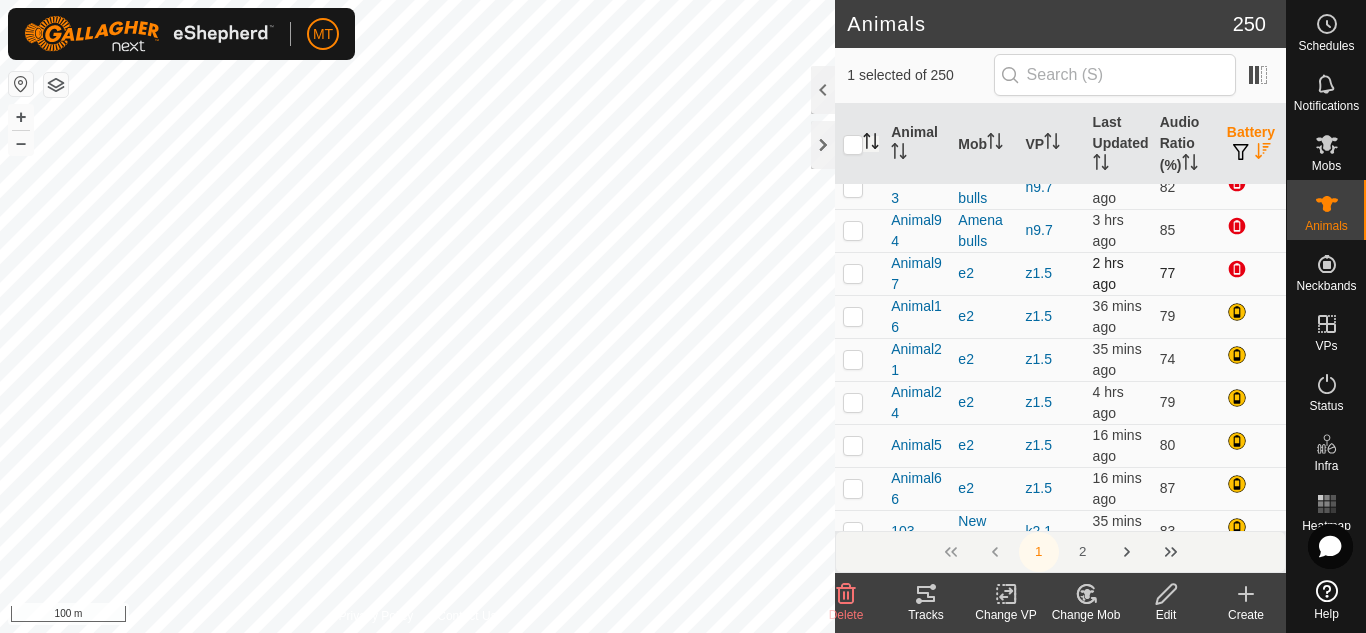 click at bounding box center [853, 273] 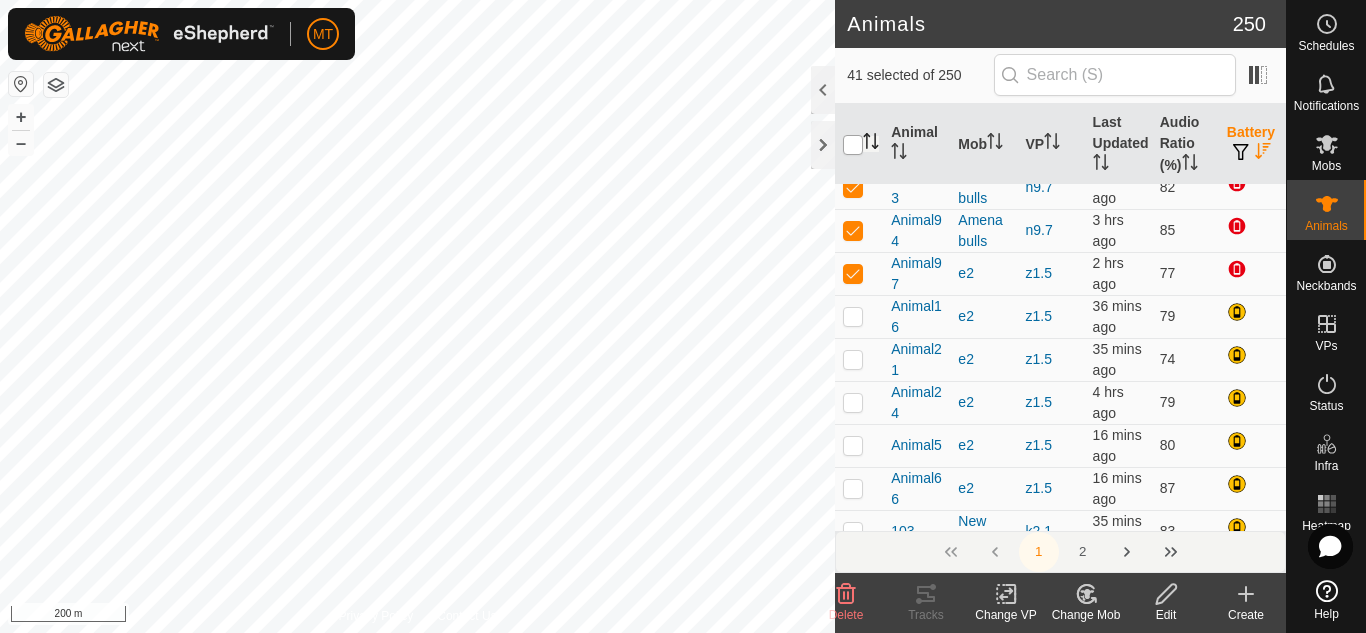 click at bounding box center (853, 145) 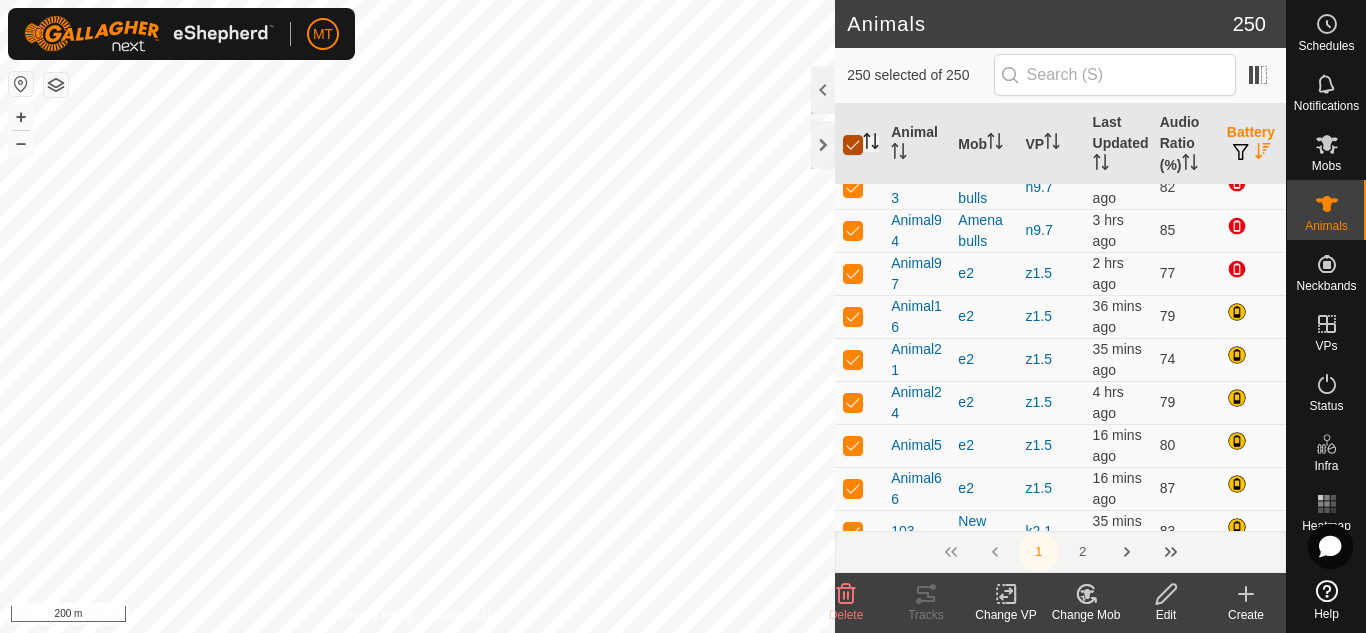 click at bounding box center [853, 145] 